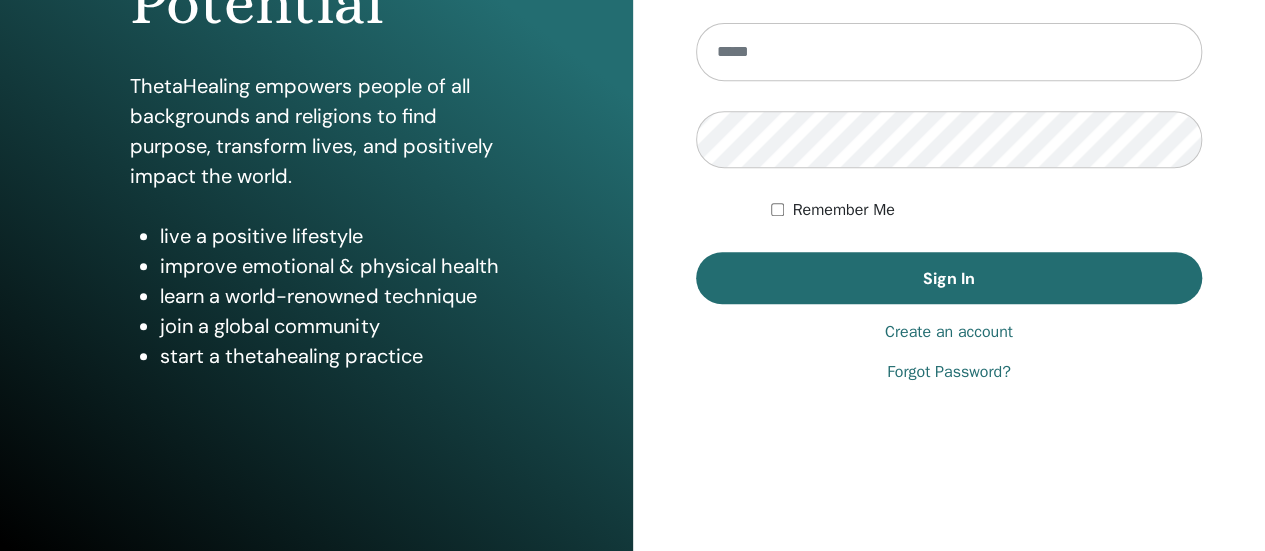 scroll, scrollTop: 400, scrollLeft: 0, axis: vertical 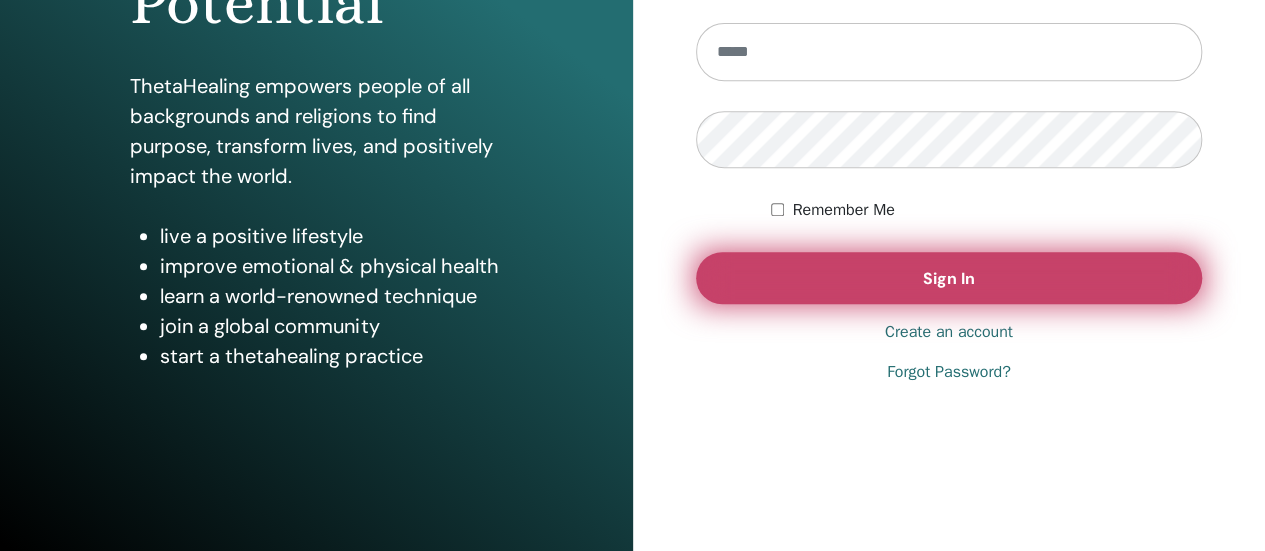 type on "**********" 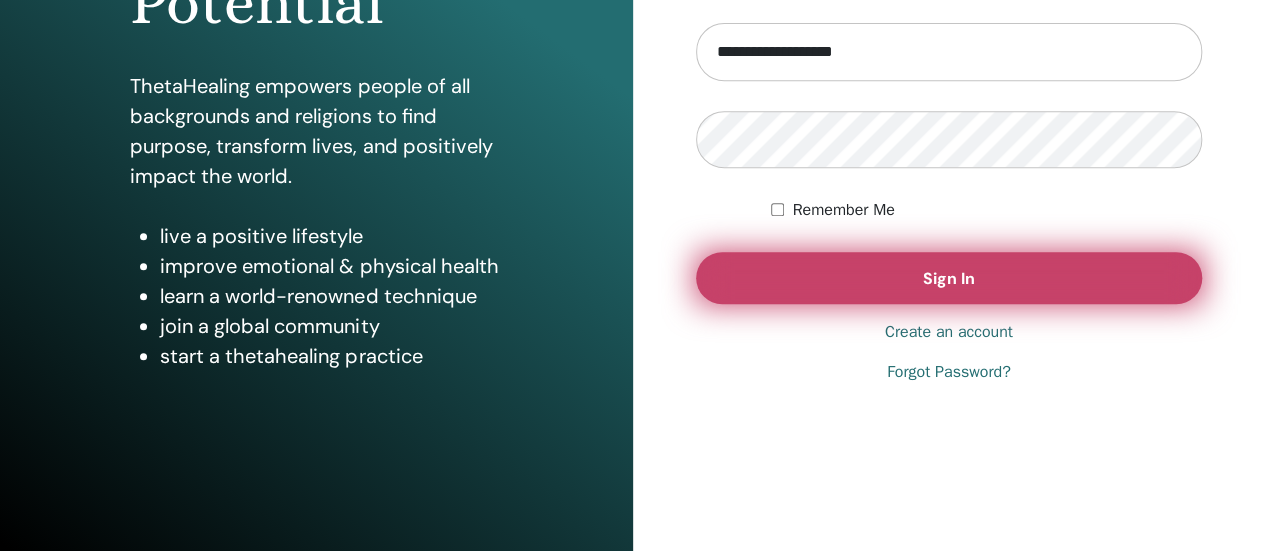 click on "Sign In" at bounding box center (949, 278) 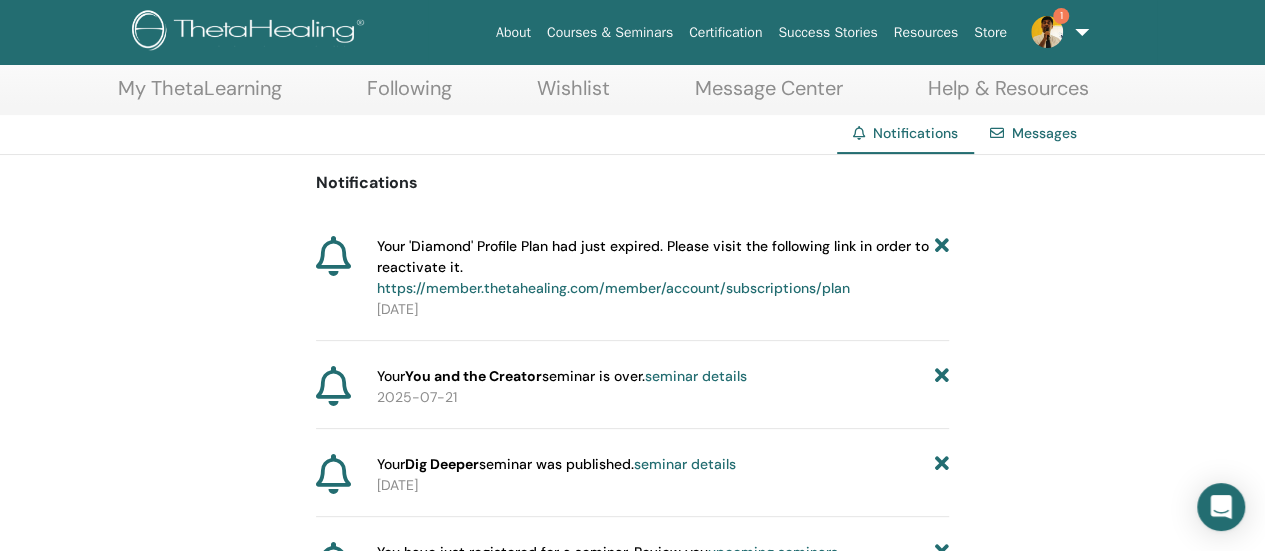 scroll, scrollTop: 0, scrollLeft: 0, axis: both 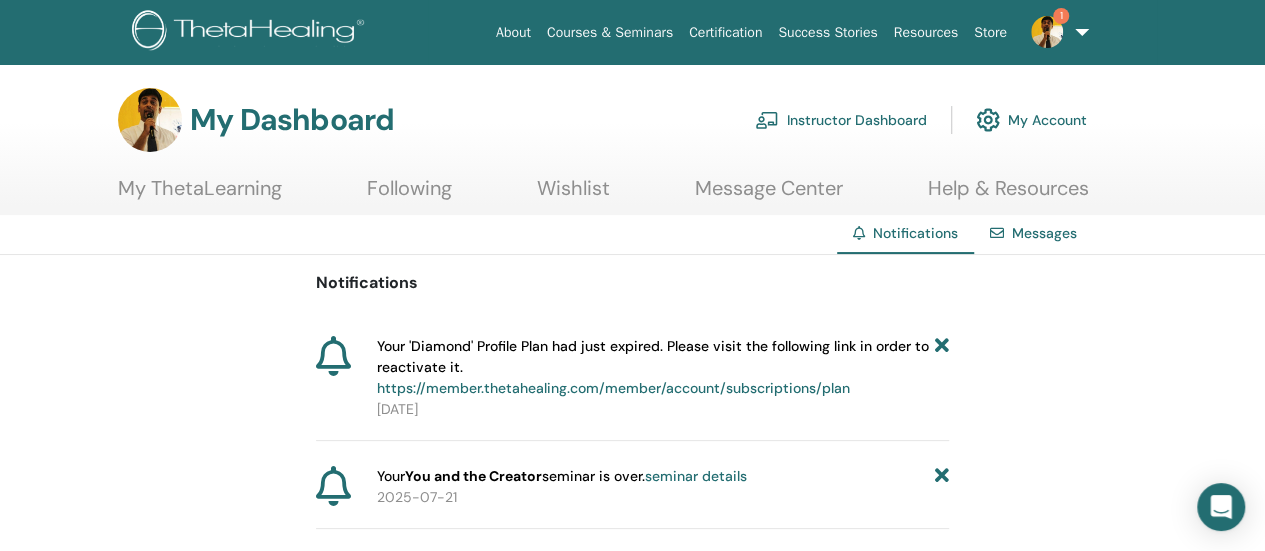 click on "Instructor Dashboard" at bounding box center (841, 120) 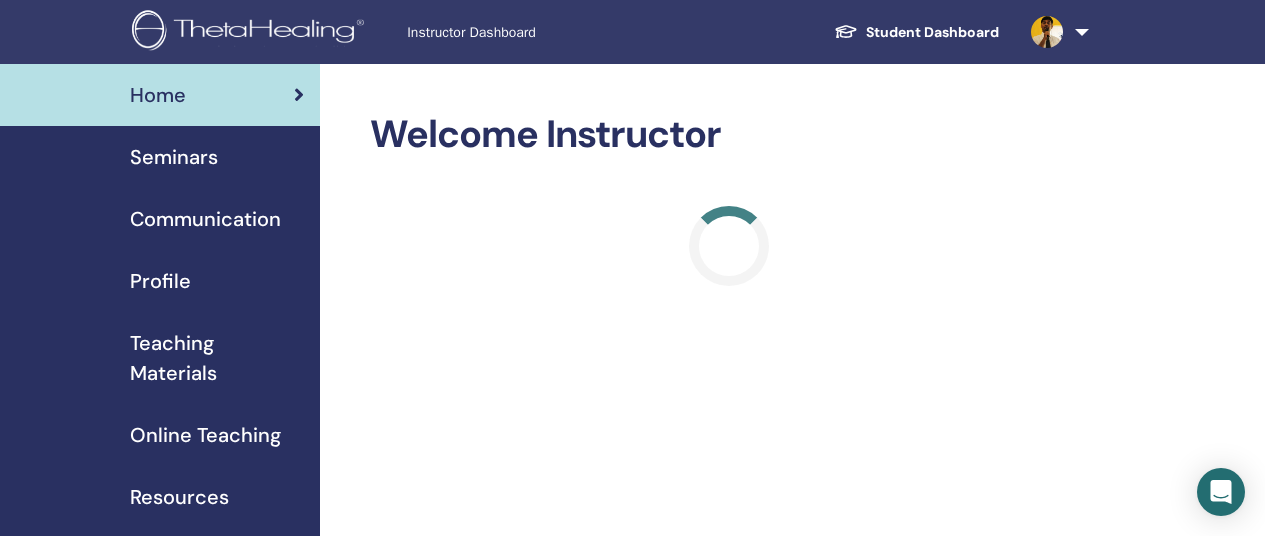 scroll, scrollTop: 0, scrollLeft: 0, axis: both 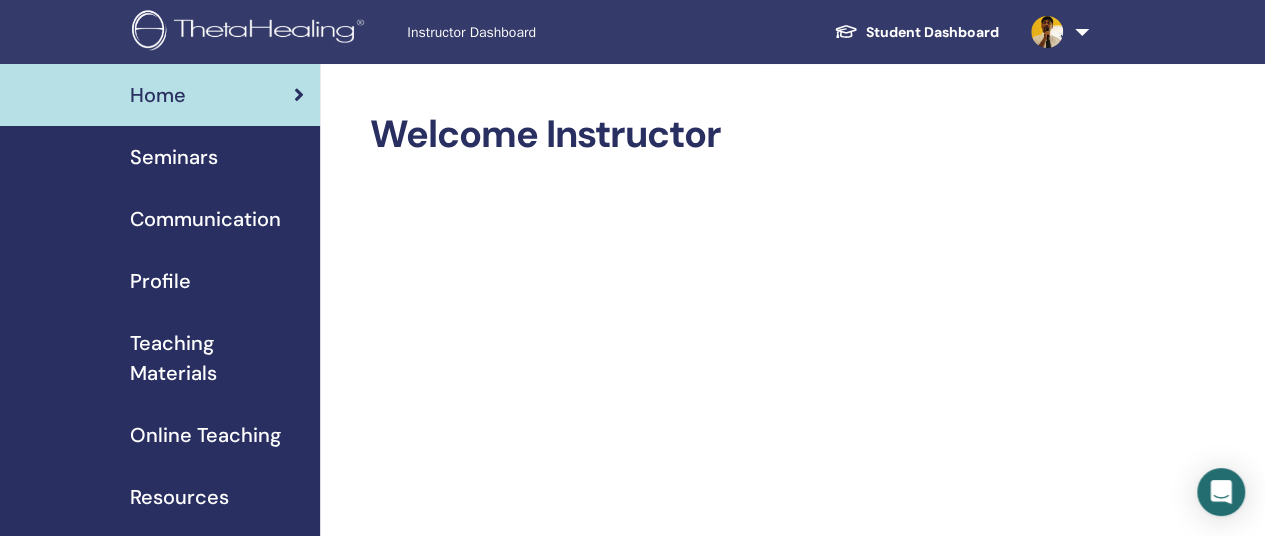 click on "Student Dashboard" at bounding box center [916, 32] 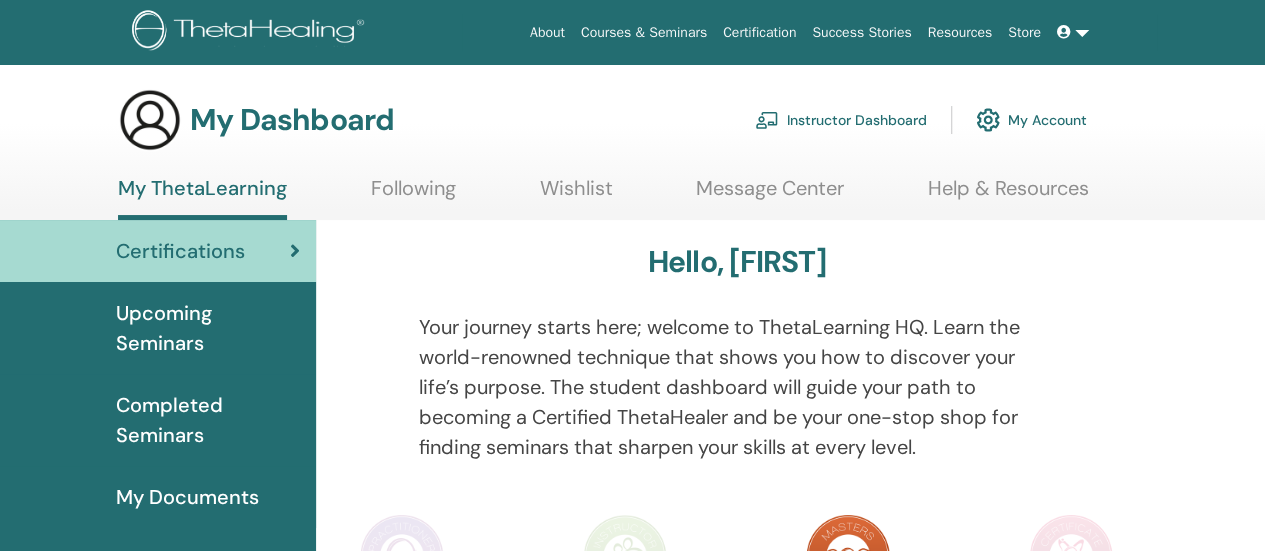 scroll, scrollTop: 100, scrollLeft: 0, axis: vertical 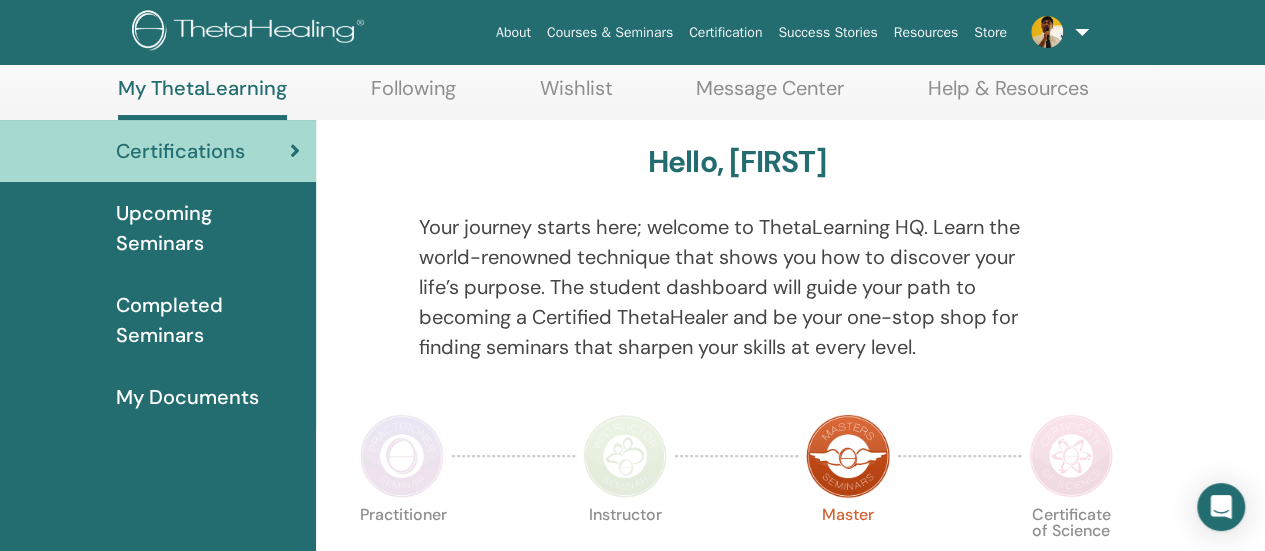 click on "Your journey starts here; welcome to ThetaLearning HQ. Learn the world-renowned technique that shows you how to discover your life’s purpose. The student dashboard will guide your path to becoming a Certified ThetaHealer and be your one-stop shop for finding seminars that sharpen your skills at every level." at bounding box center [737, 287] 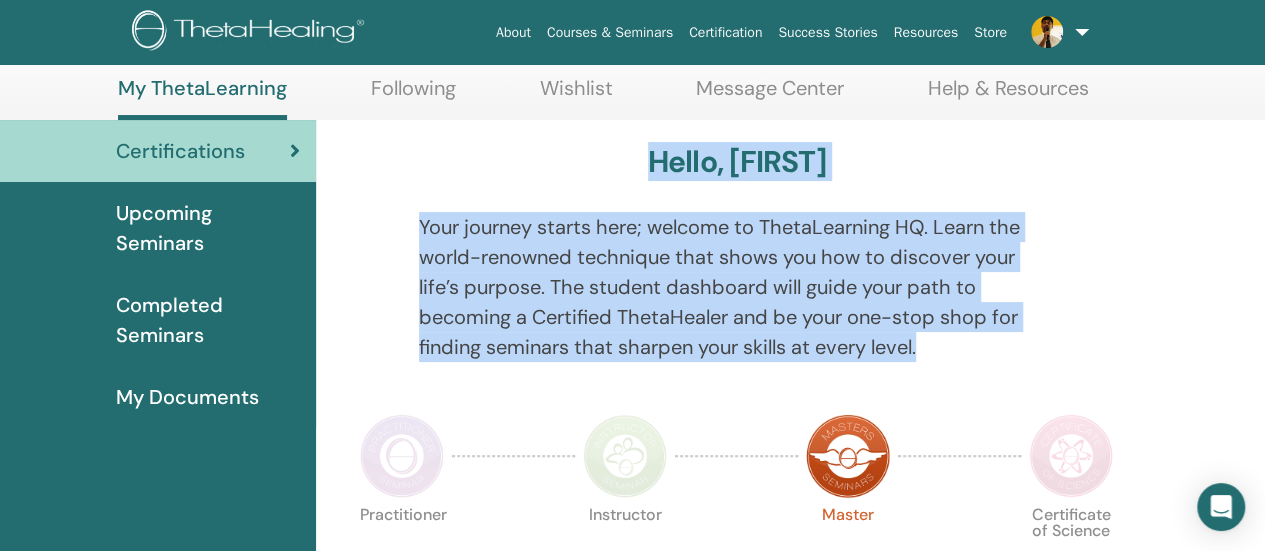 drag, startPoint x: 598, startPoint y: 162, endPoint x: 939, endPoint y: 352, distance: 390.36008 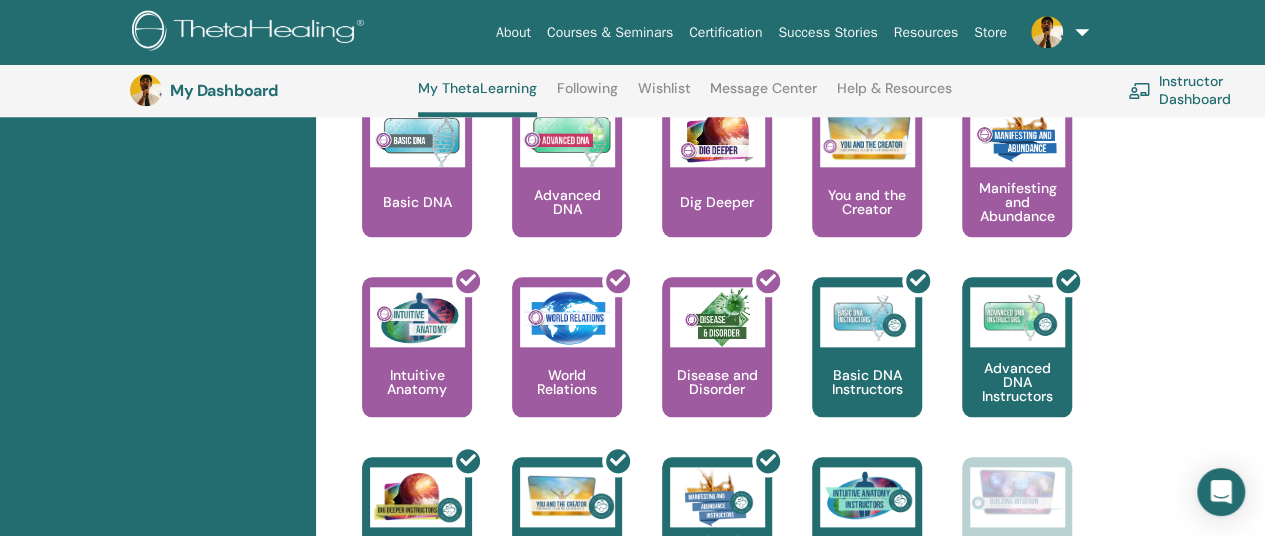 scroll, scrollTop: 1152, scrollLeft: 0, axis: vertical 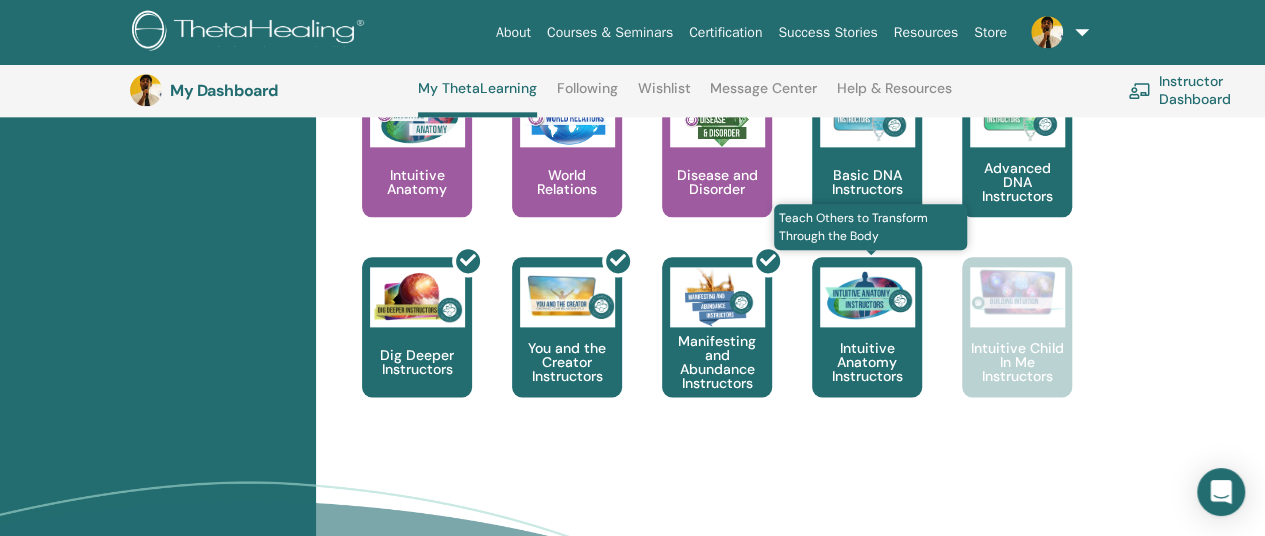 click on "Teach Others to Transform Through the Body
Intuitive Anatomy Instructors" at bounding box center (867, 347) 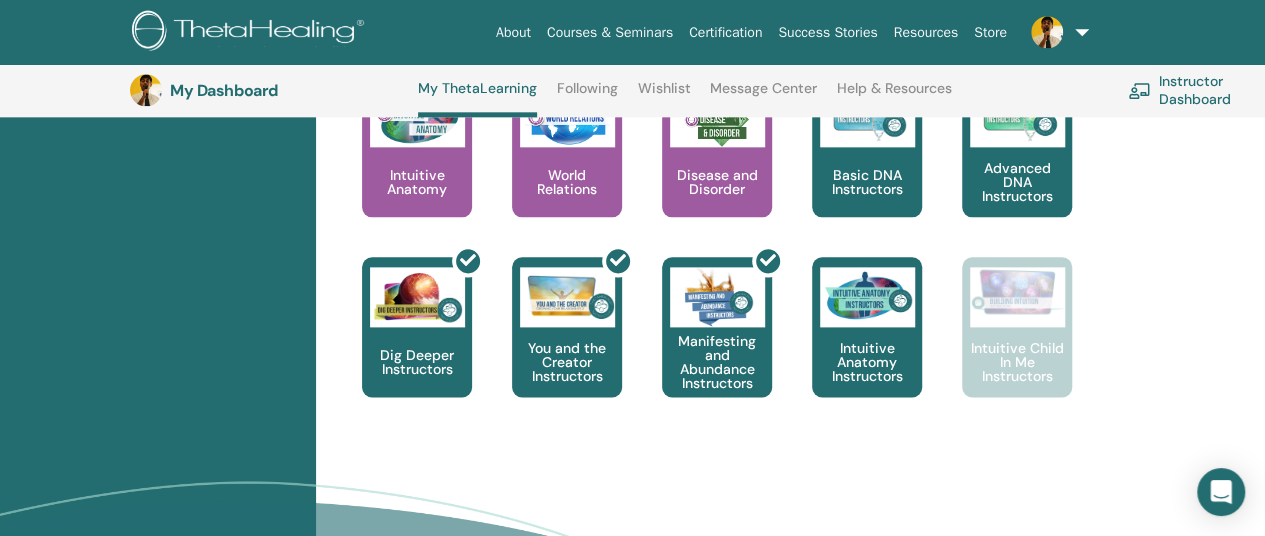 scroll, scrollTop: 1152, scrollLeft: 0, axis: vertical 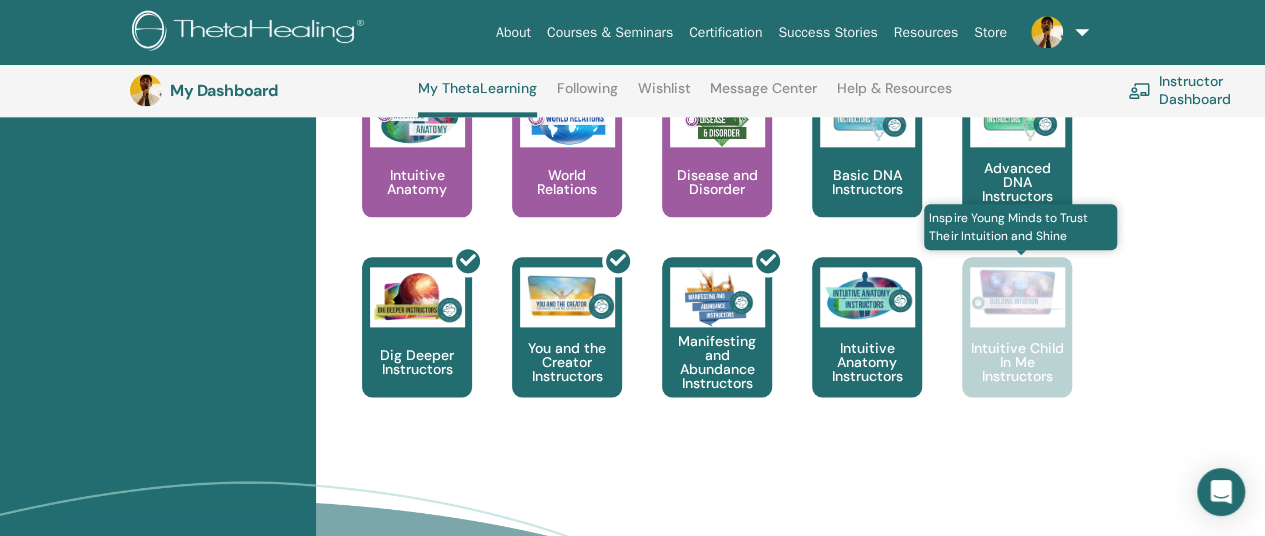 click on "Intuitive Child In Me Instructors" at bounding box center [1017, 362] 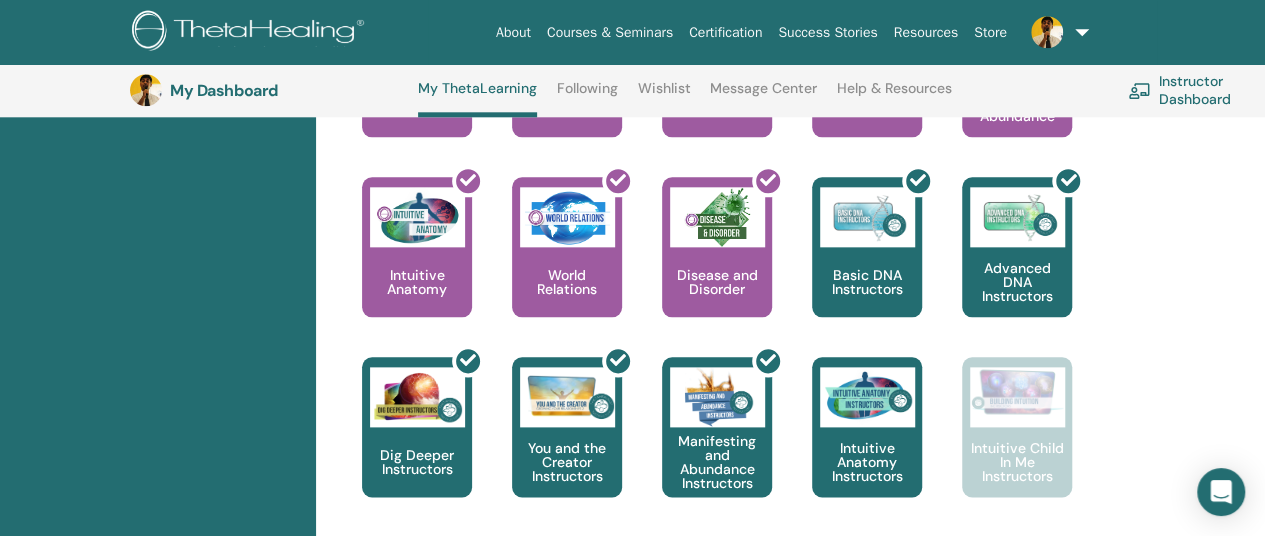 scroll, scrollTop: 952, scrollLeft: 0, axis: vertical 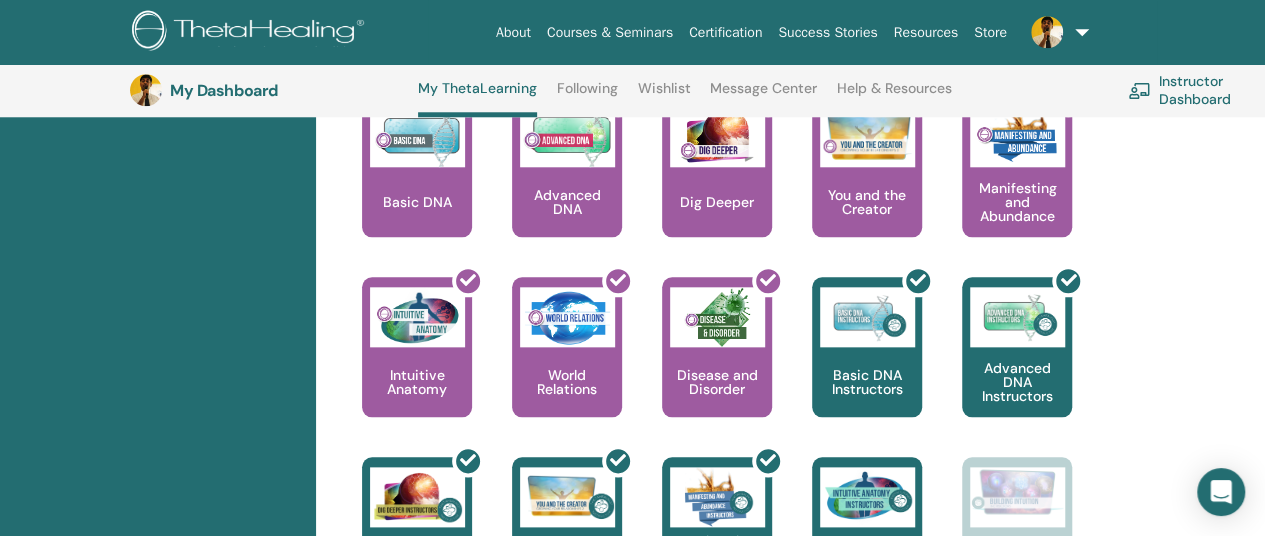 click on "Hello, Swaminathan
Your journey starts here; welcome to ThetaLearning HQ. Learn the world-renowned technique that shows you how to discover your life’s purpose. The student dashboard will guide your path to becoming a Certified ThetaHealer and be your one-stop shop for finding seminars that sharpen your skills at every level.
Practitioner
Instructor
Master" at bounding box center (736, -9) 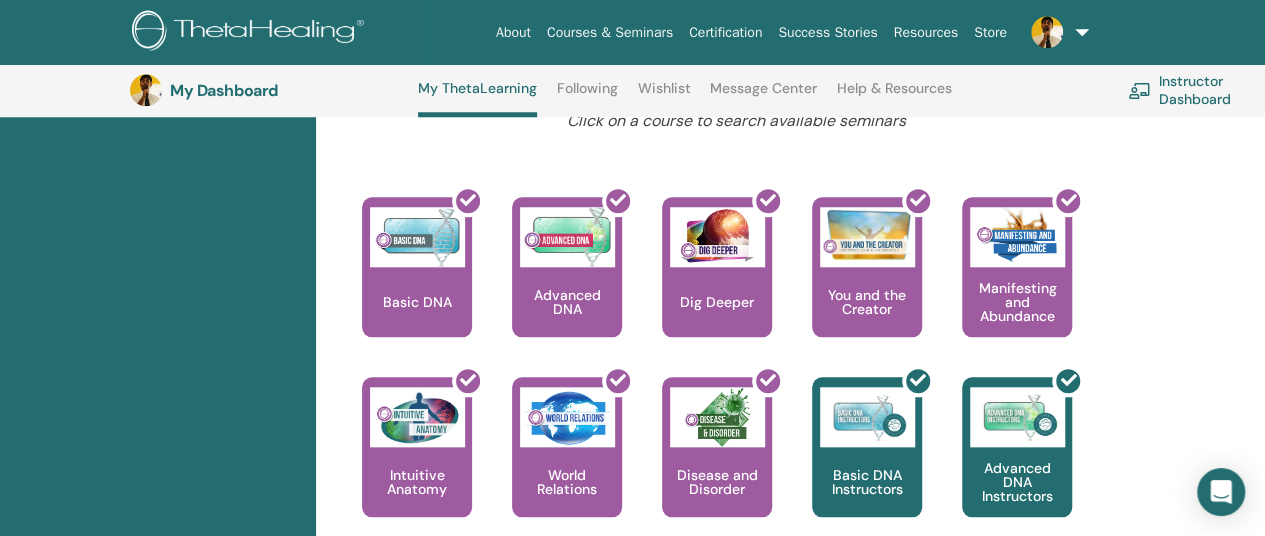 scroll, scrollTop: 952, scrollLeft: 0, axis: vertical 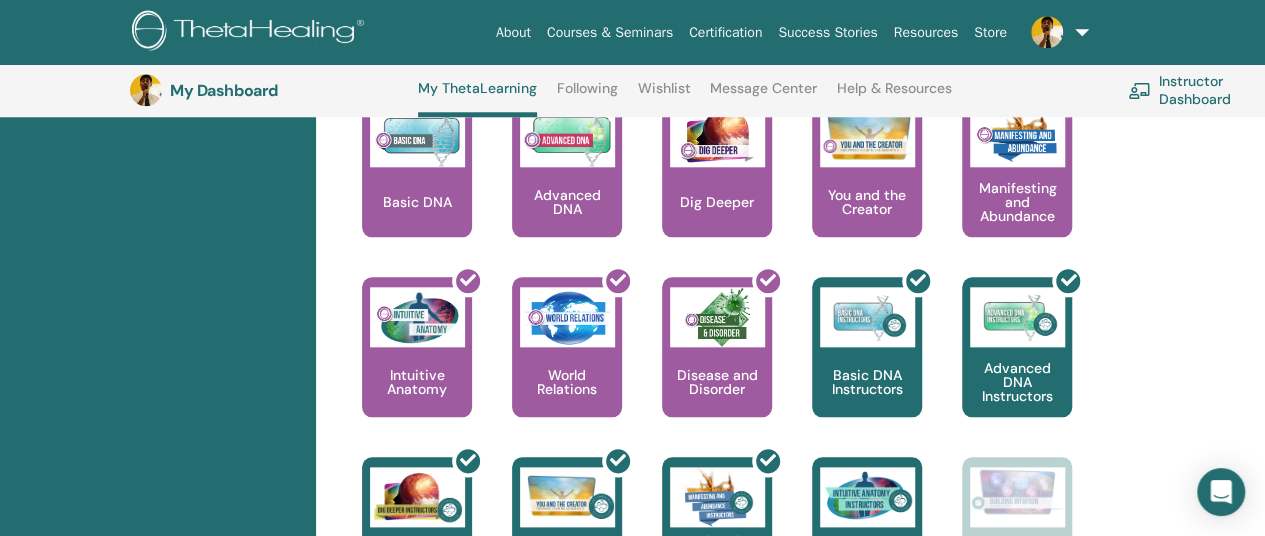 click on "Hello, Swaminathan
Your journey starts here; welcome to ThetaLearning HQ. Learn the world-renowned technique that shows you how to discover your life’s purpose. The student dashboard will guide your path to becoming a Certified ThetaHealer and be your one-stop shop for finding seminars that sharpen your skills at every level.
Practitioner
Instructor
Master" at bounding box center [736, -9] 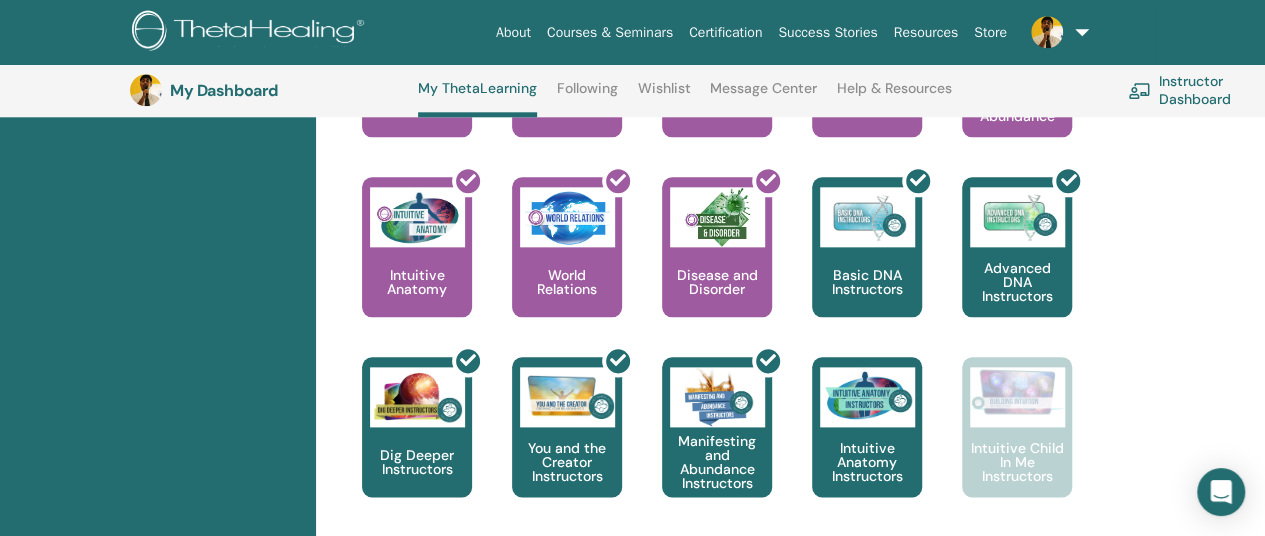 scroll, scrollTop: 1152, scrollLeft: 0, axis: vertical 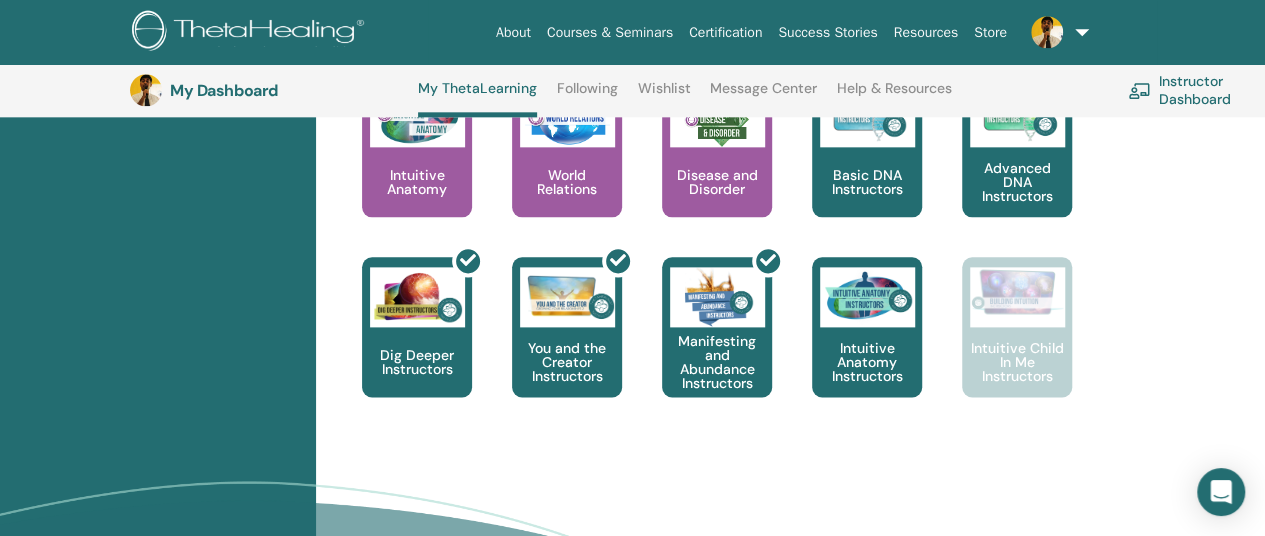 click on "Hello, Swaminathan
Your journey starts here; welcome to ThetaLearning HQ. Learn the world-renowned technique that shows you how to discover your life’s purpose. The student dashboard will guide your path to becoming a Certified ThetaHealer and be your one-stop shop for finding seminars that sharpen your skills at every level.
Practitioner
Instructor
Master" at bounding box center [736, -209] 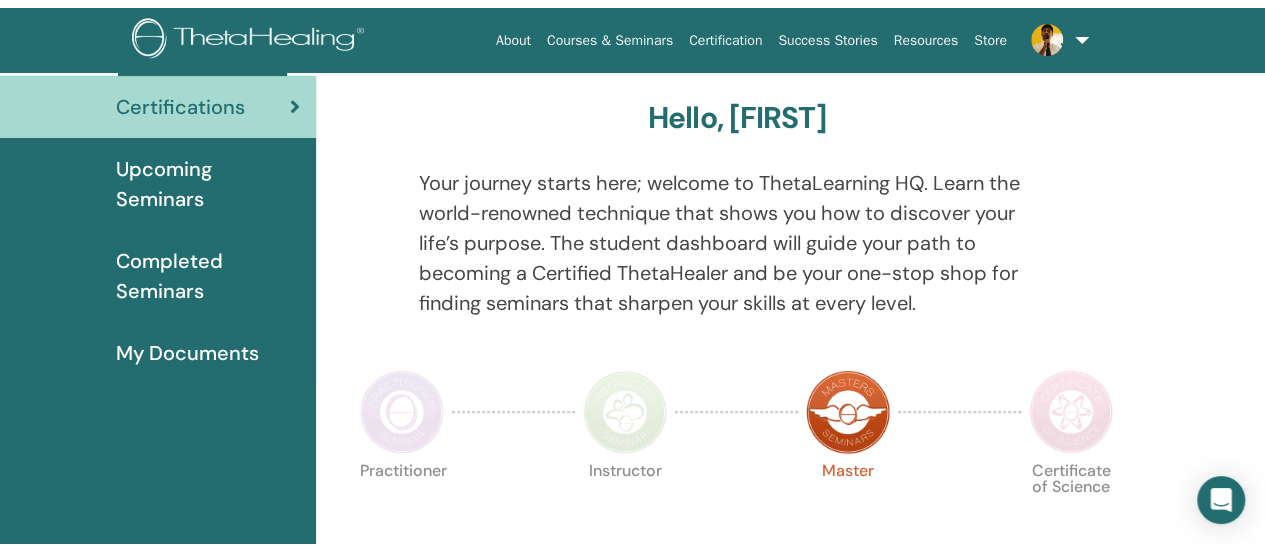 scroll, scrollTop: 0, scrollLeft: 0, axis: both 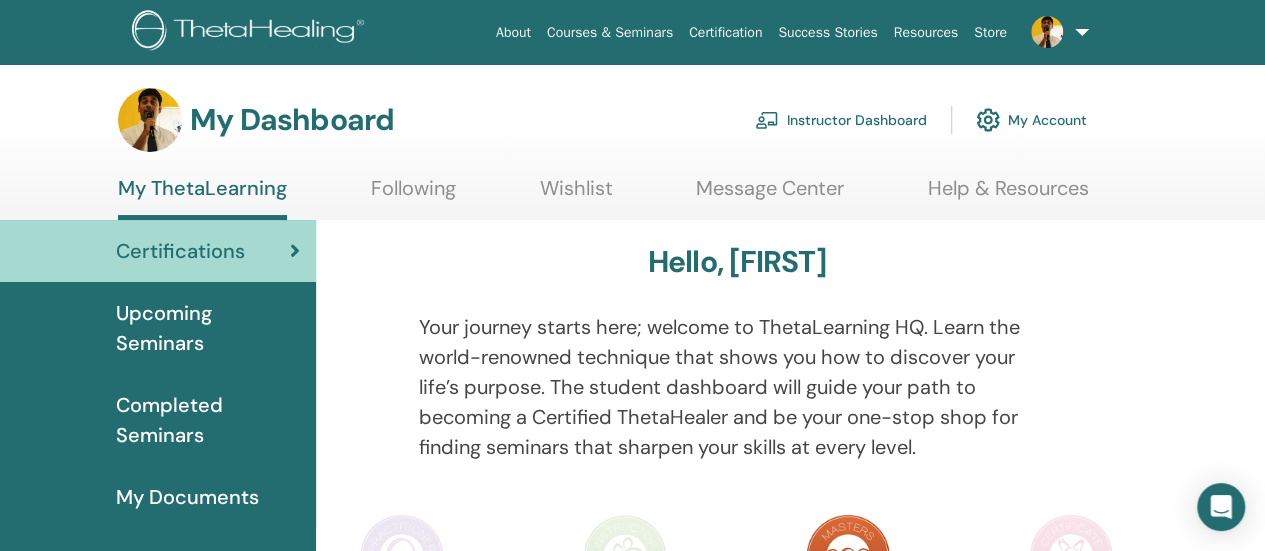 click at bounding box center [1056, 32] 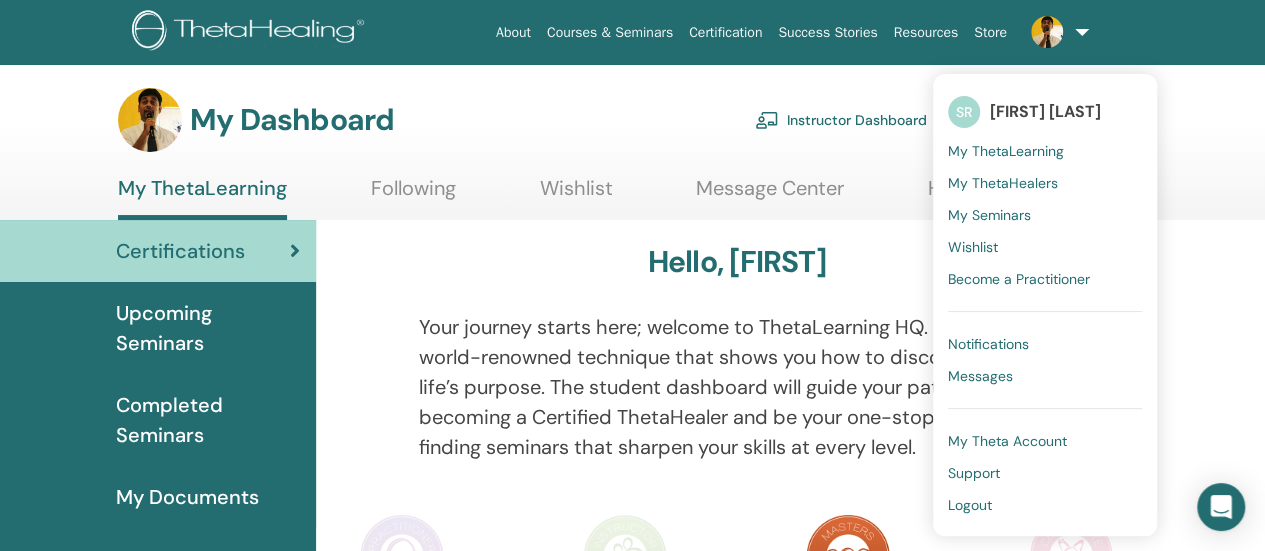 click on "Your journey starts here; welcome to ThetaLearning HQ. Learn the world-renowned technique that shows you how to discover your life’s purpose. The student dashboard will guide your path to becoming a Certified ThetaHealer and be your one-stop shop for finding seminars that sharpen your skills at every level." at bounding box center (737, 387) 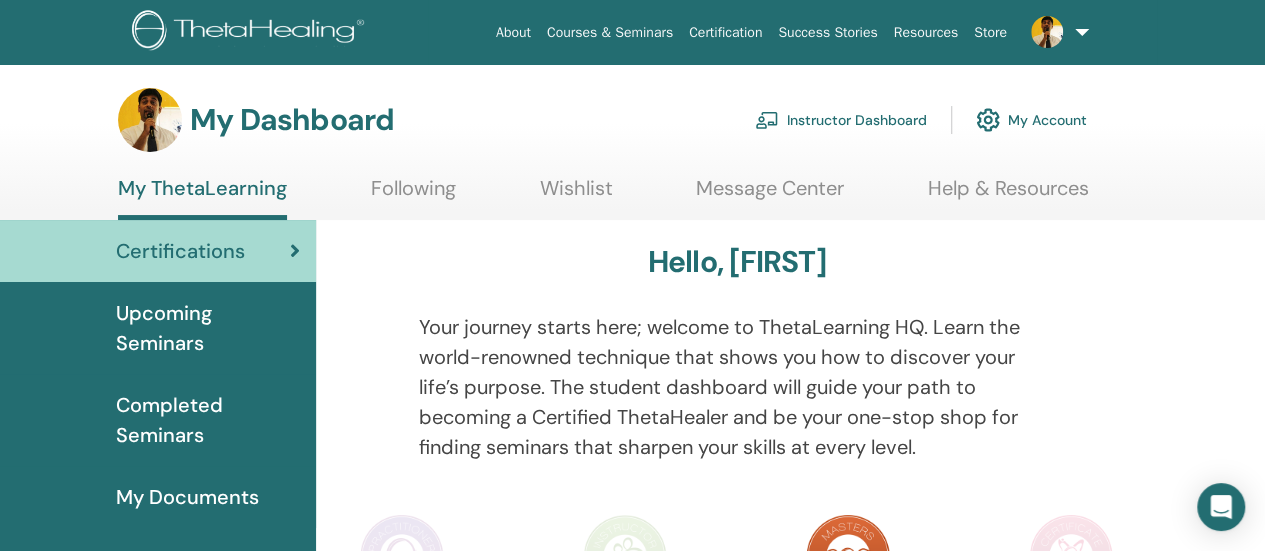 click on "My Account" at bounding box center [1031, 120] 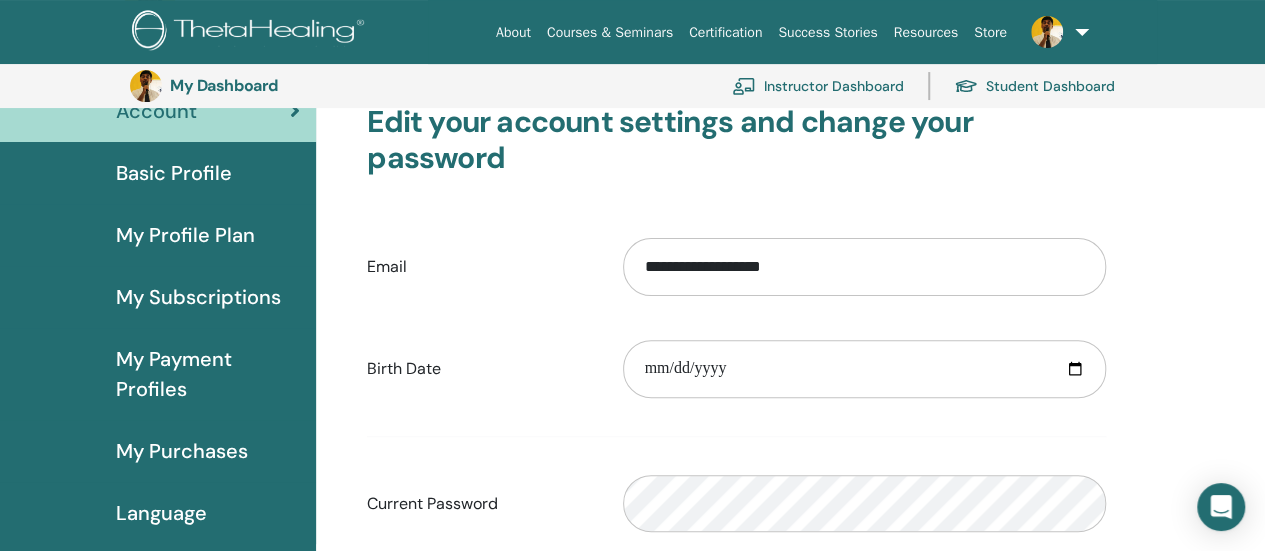 scroll, scrollTop: 0, scrollLeft: 0, axis: both 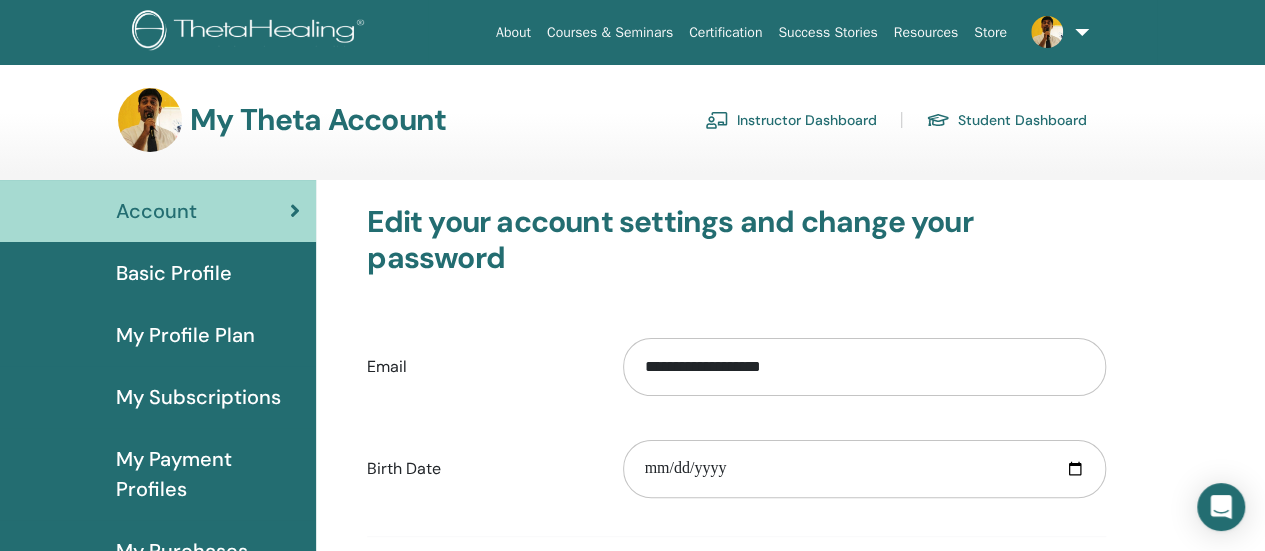click on "Basic Profile" at bounding box center (174, 273) 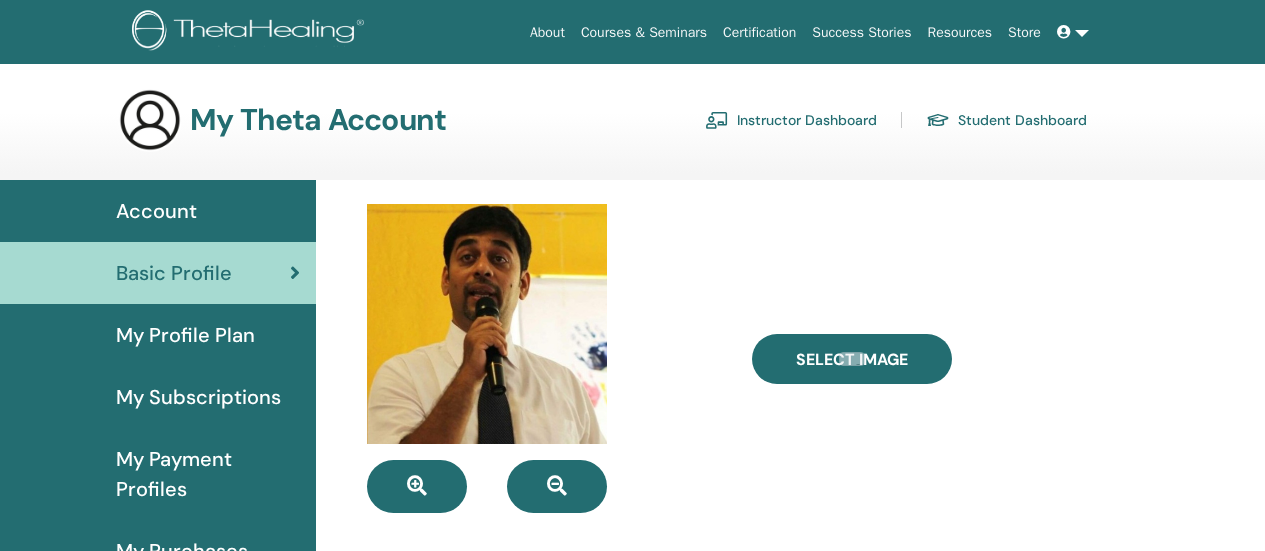 scroll, scrollTop: 0, scrollLeft: 0, axis: both 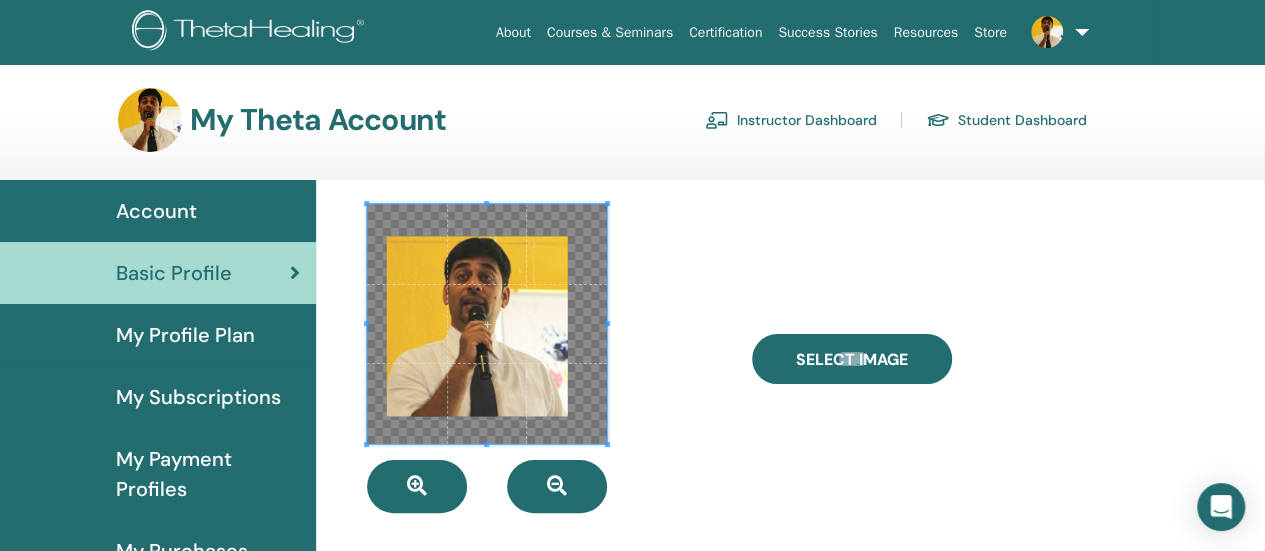 click on "My Subscriptions" at bounding box center (198, 397) 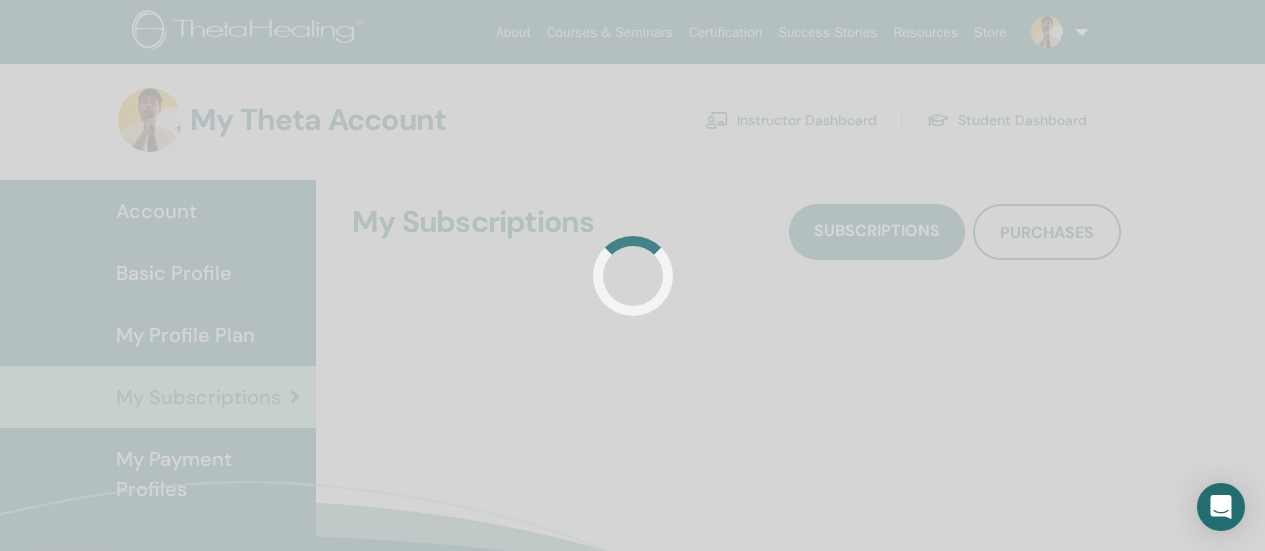 scroll, scrollTop: 0, scrollLeft: 0, axis: both 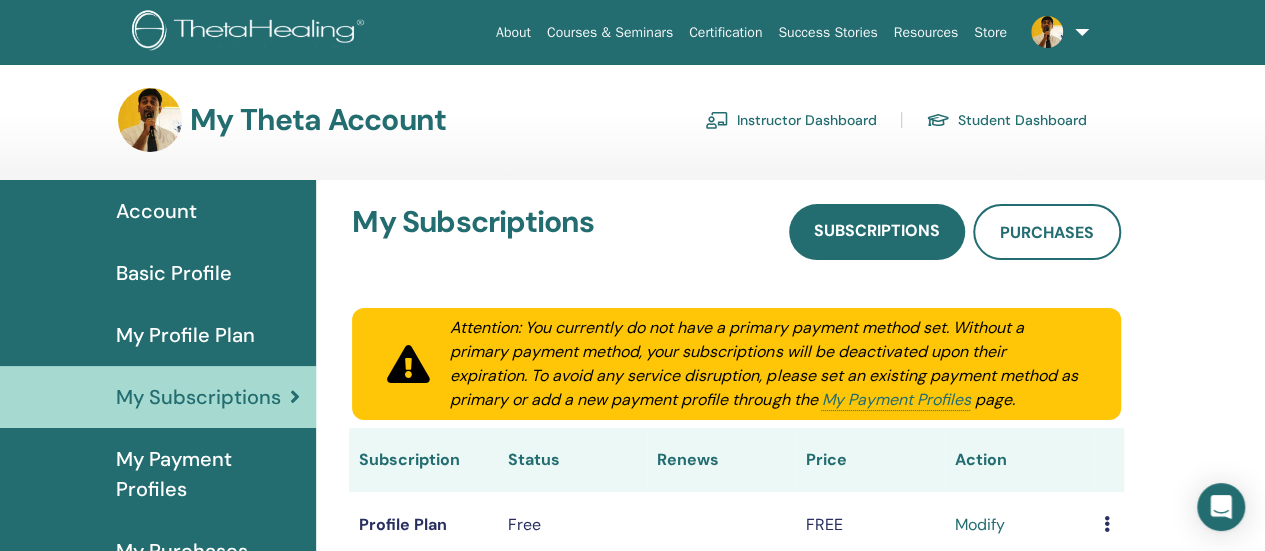 click on "Basic Profile" at bounding box center [174, 273] 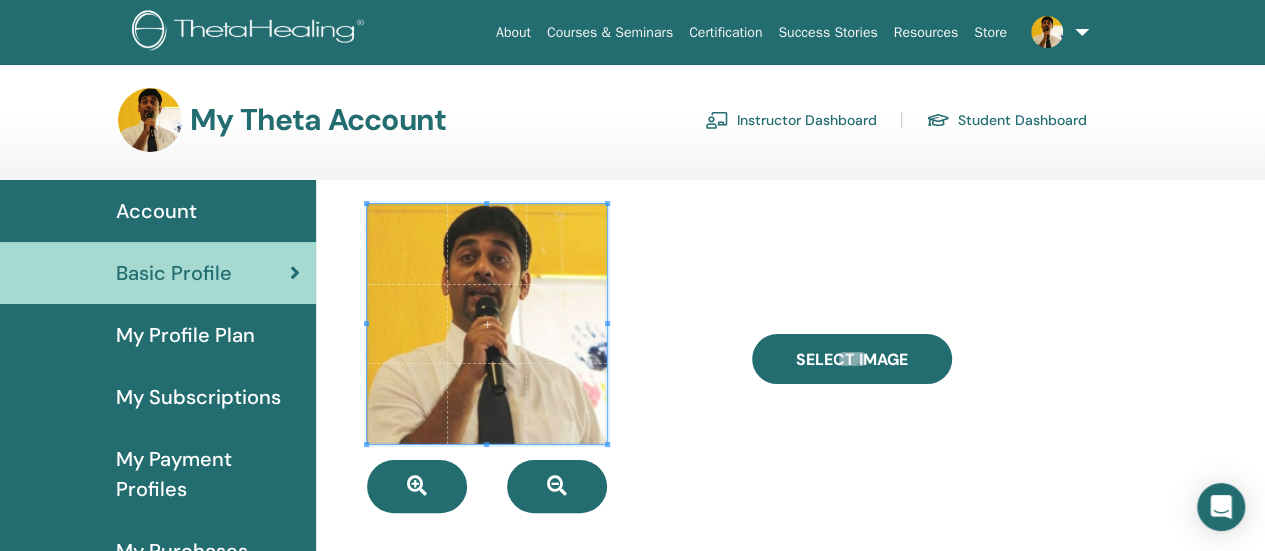 scroll, scrollTop: 244, scrollLeft: 0, axis: vertical 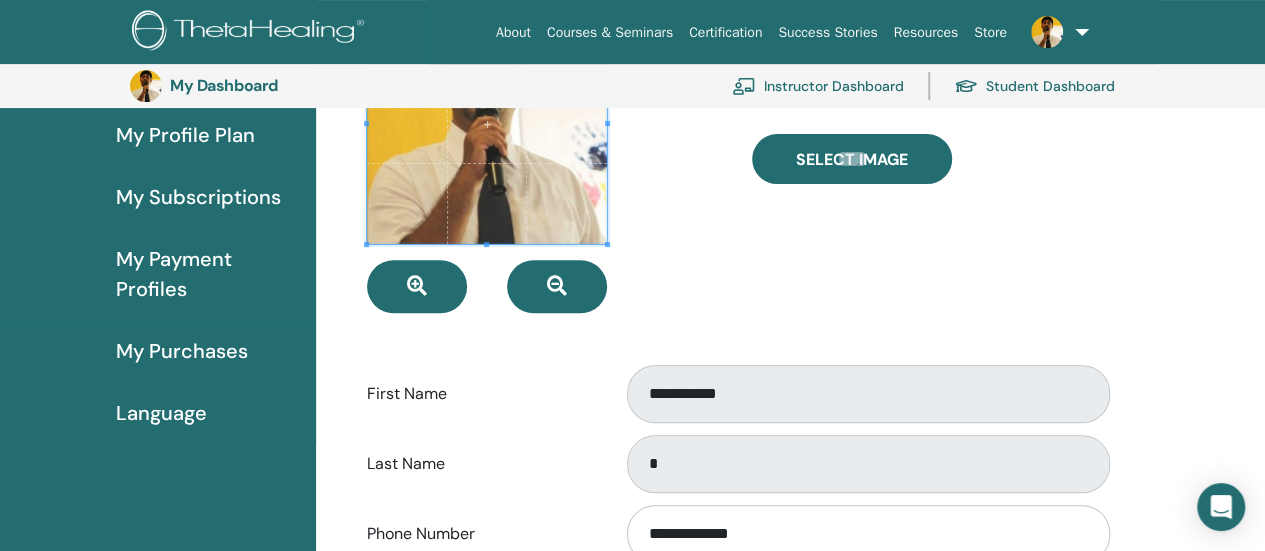 click on "My Subscriptions" at bounding box center (198, 197) 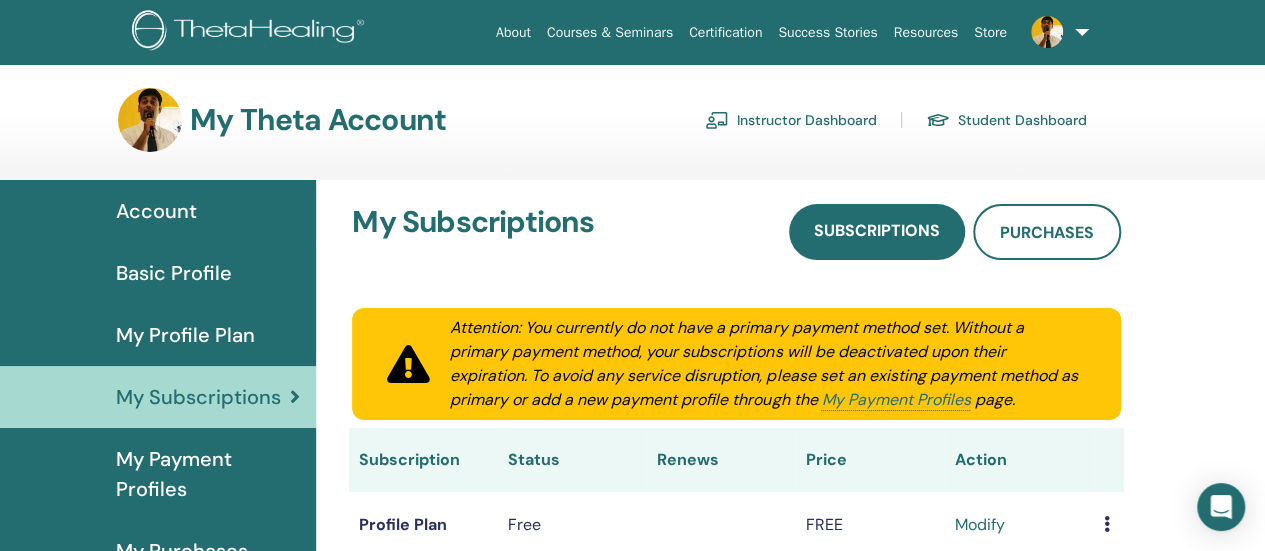 scroll, scrollTop: 244, scrollLeft: 0, axis: vertical 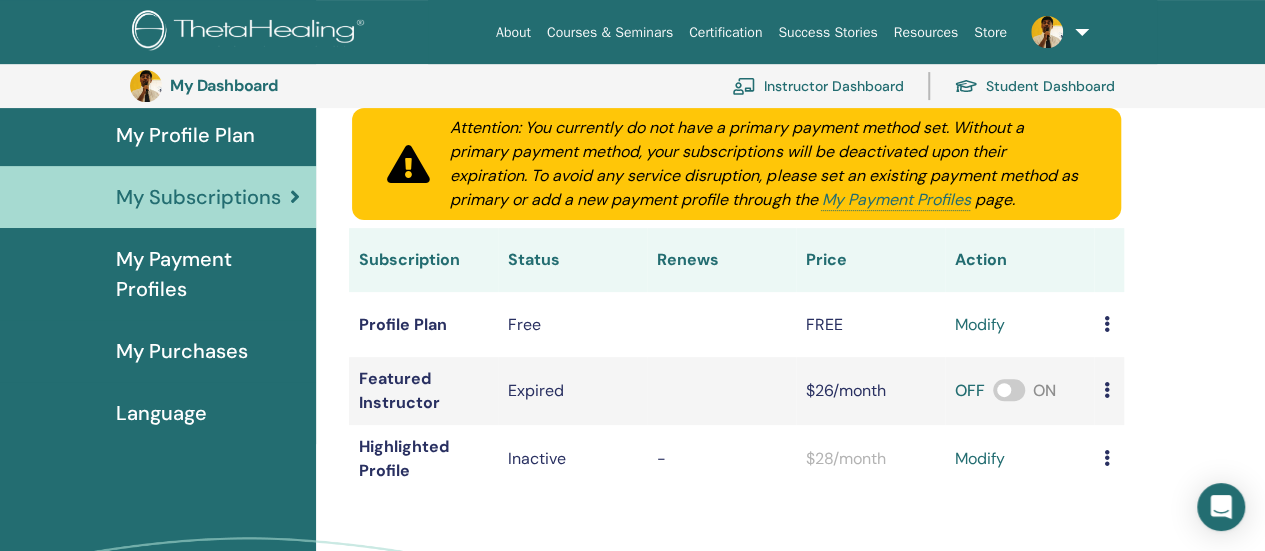 click on "My Payment Profiles" at bounding box center (208, 274) 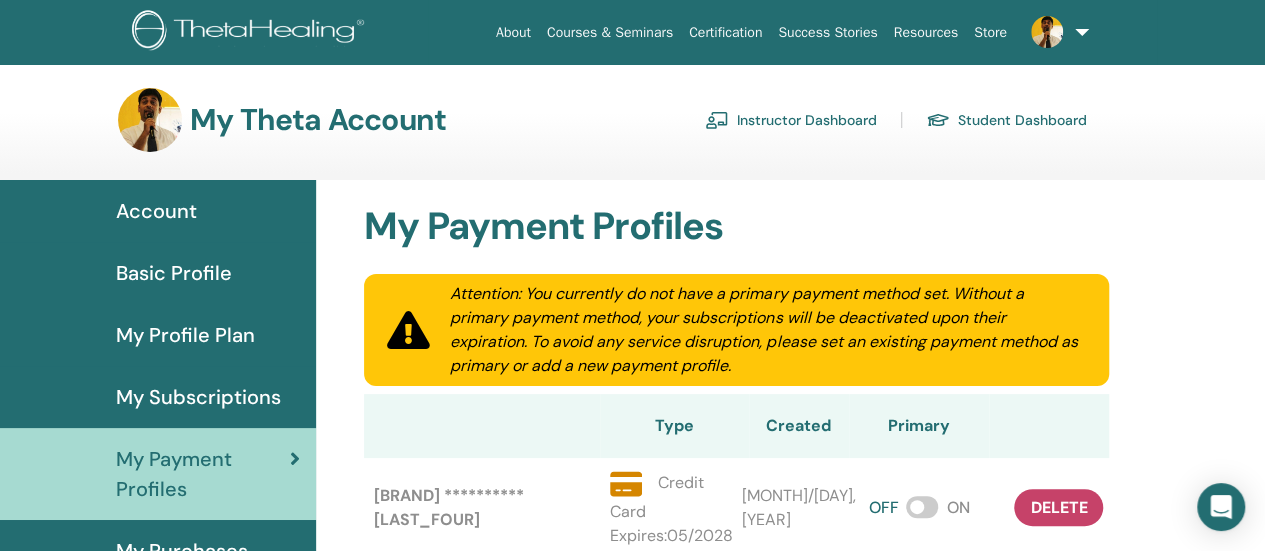 scroll, scrollTop: 344, scrollLeft: 0, axis: vertical 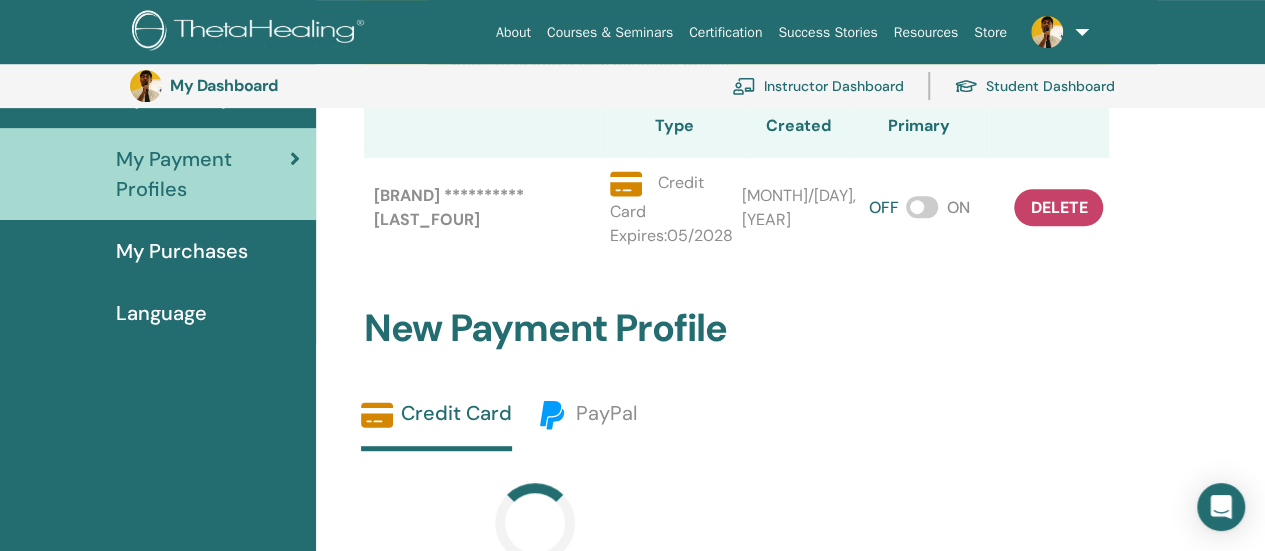 click on "My Purchases" at bounding box center [182, 251] 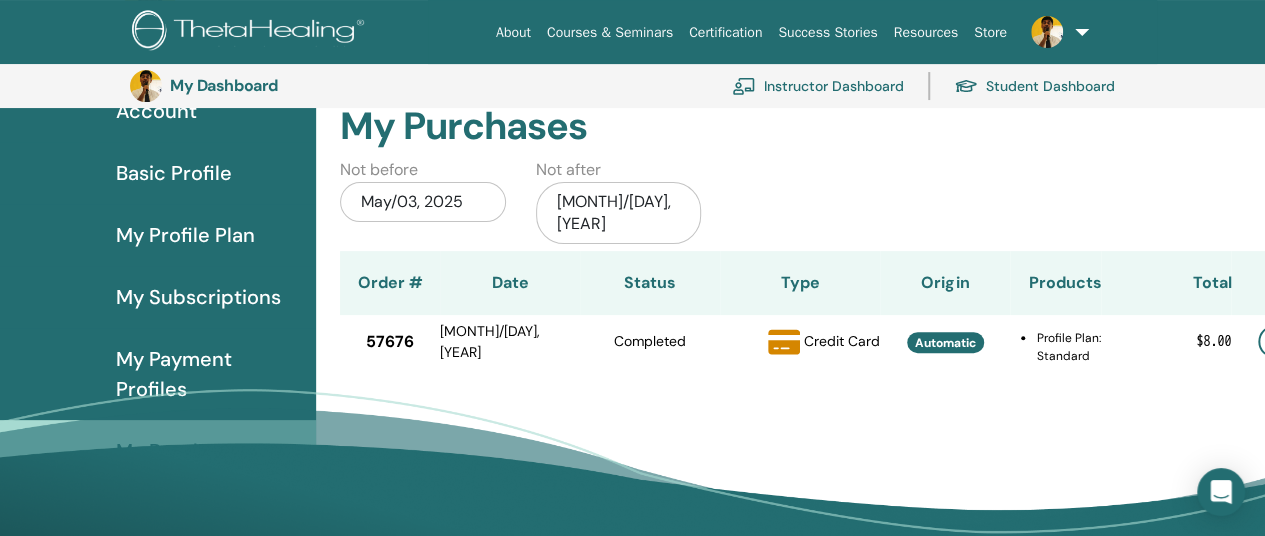 scroll, scrollTop: 244, scrollLeft: 0, axis: vertical 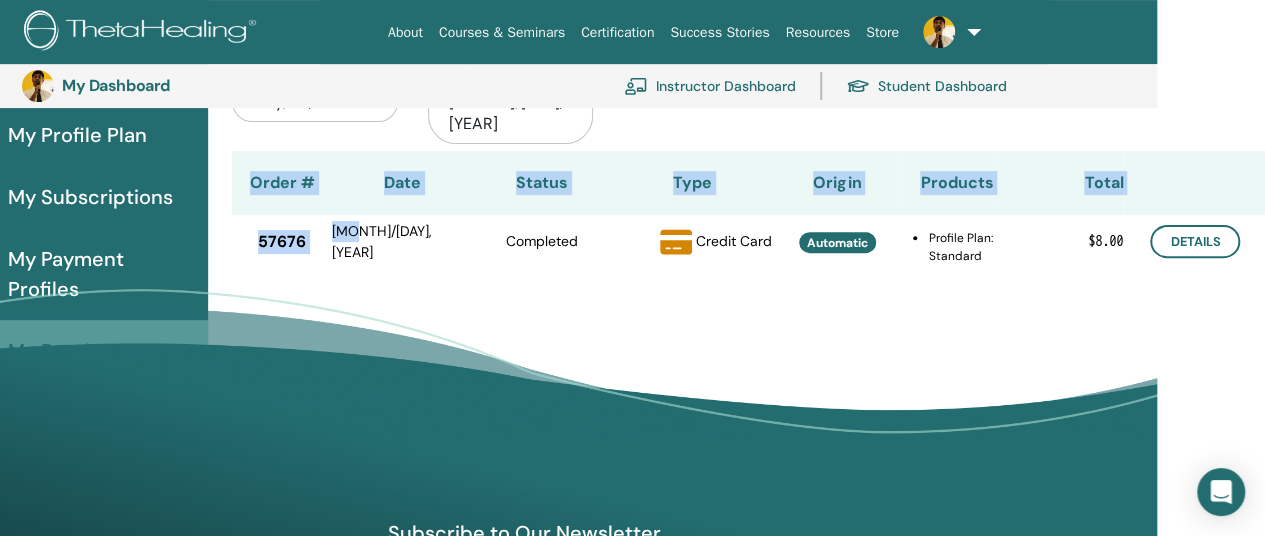 drag, startPoint x: 494, startPoint y: 223, endPoint x: 1279, endPoint y: 231, distance: 785.0408 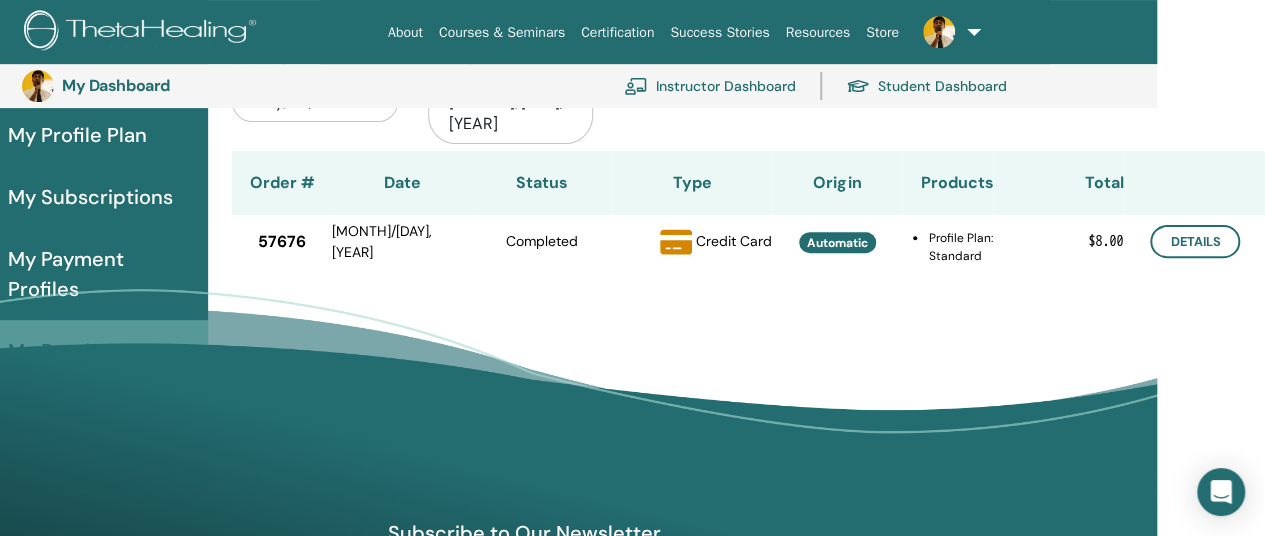 click on "Subscribe to Our Newsletter
Receive regular ThetaHealing updates!
Theta Healing
What is ThetaHealing" at bounding box center (524, 620) 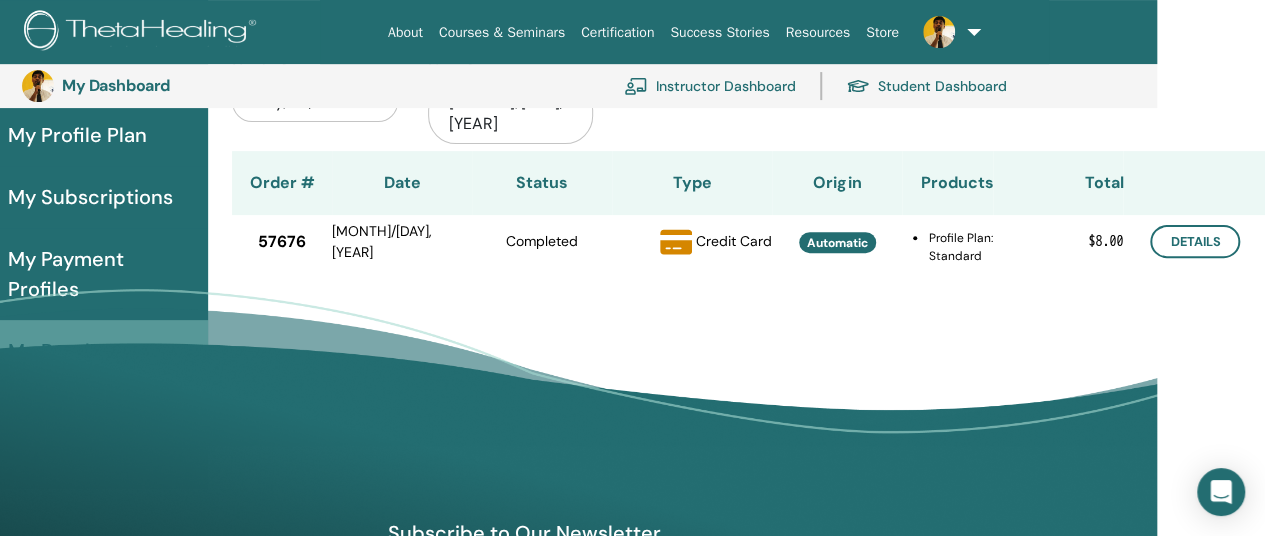click on "My Payment Profiles" at bounding box center (100, 274) 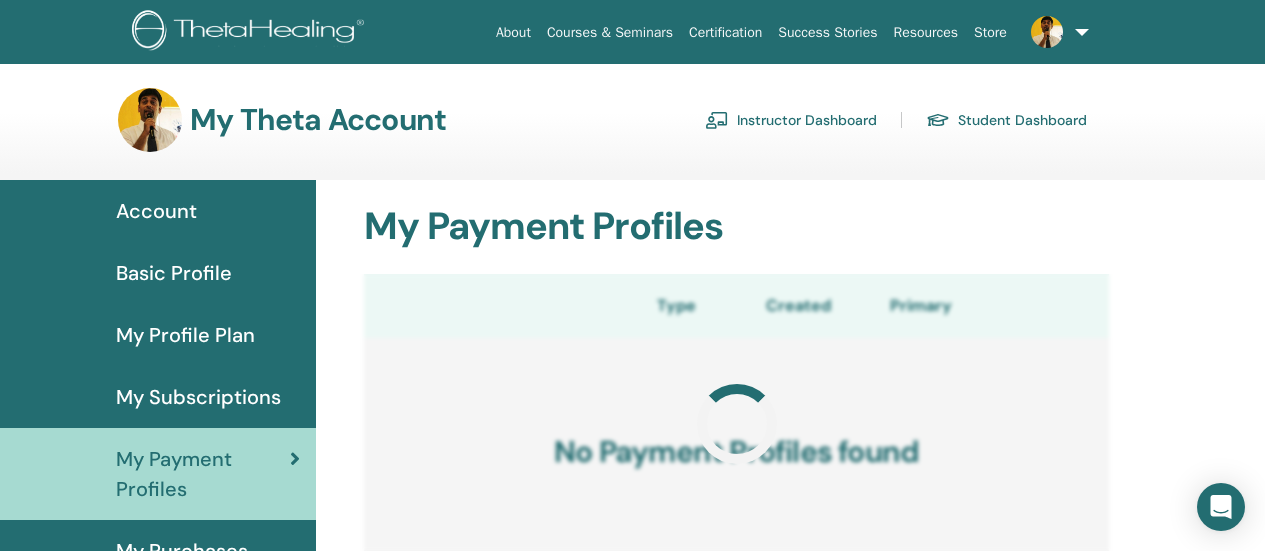 scroll, scrollTop: 0, scrollLeft: 0, axis: both 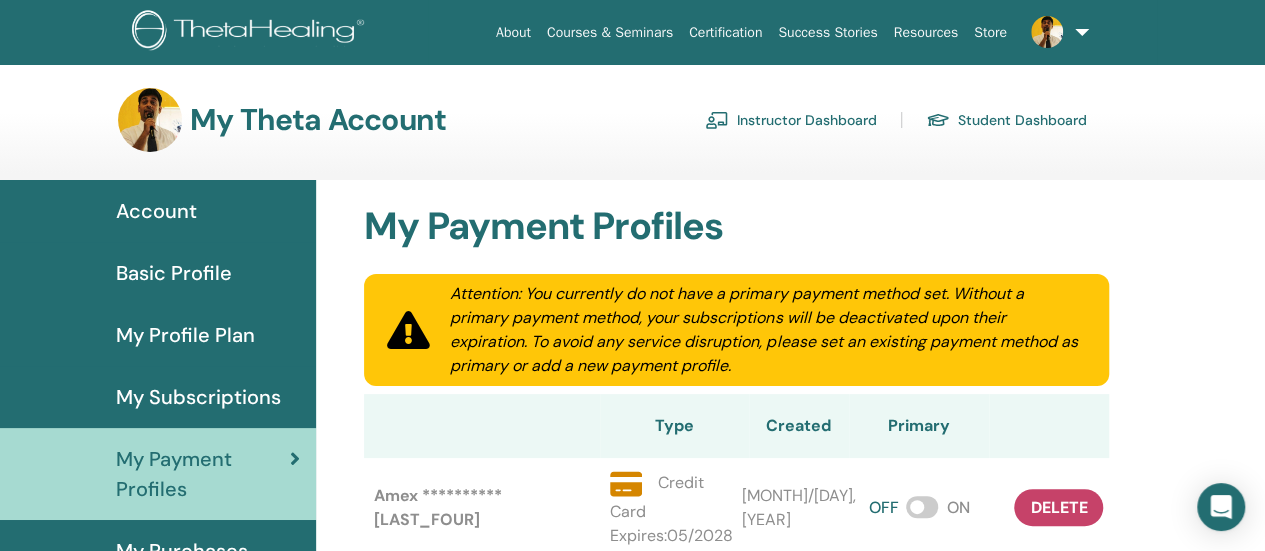 click on "Account" at bounding box center [156, 211] 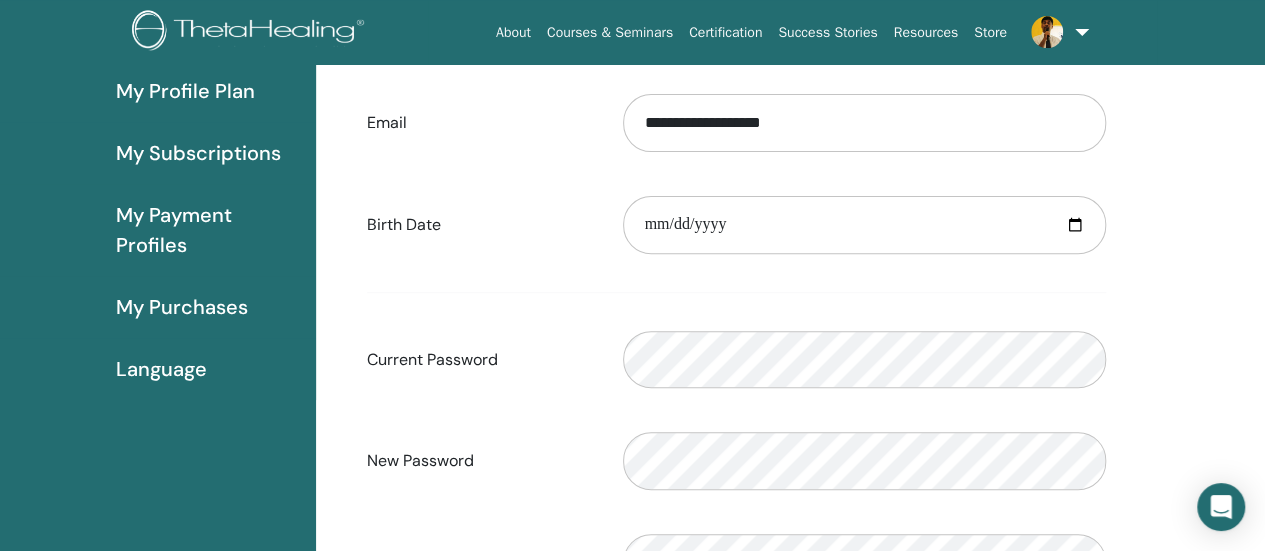 scroll, scrollTop: 0, scrollLeft: 0, axis: both 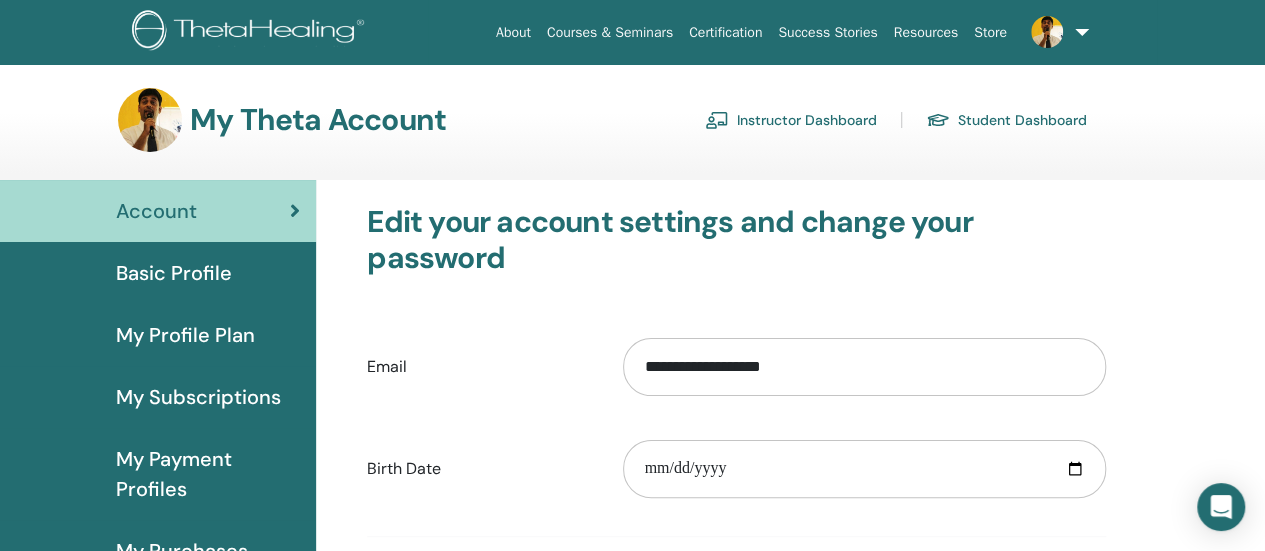 click on "Basic Profile" at bounding box center (174, 273) 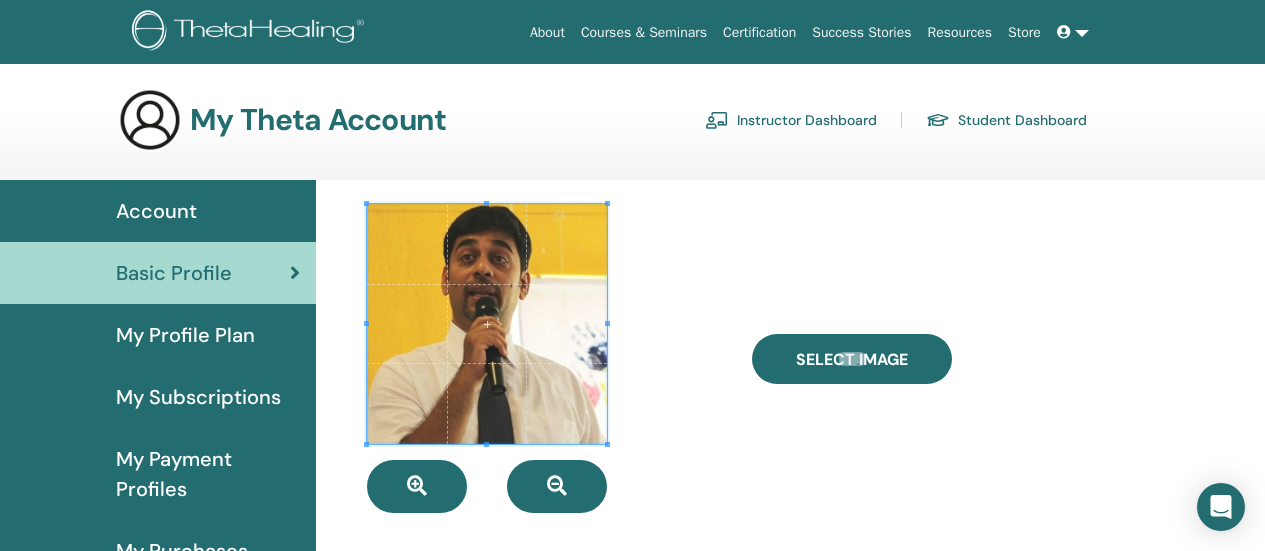 scroll, scrollTop: 0, scrollLeft: 0, axis: both 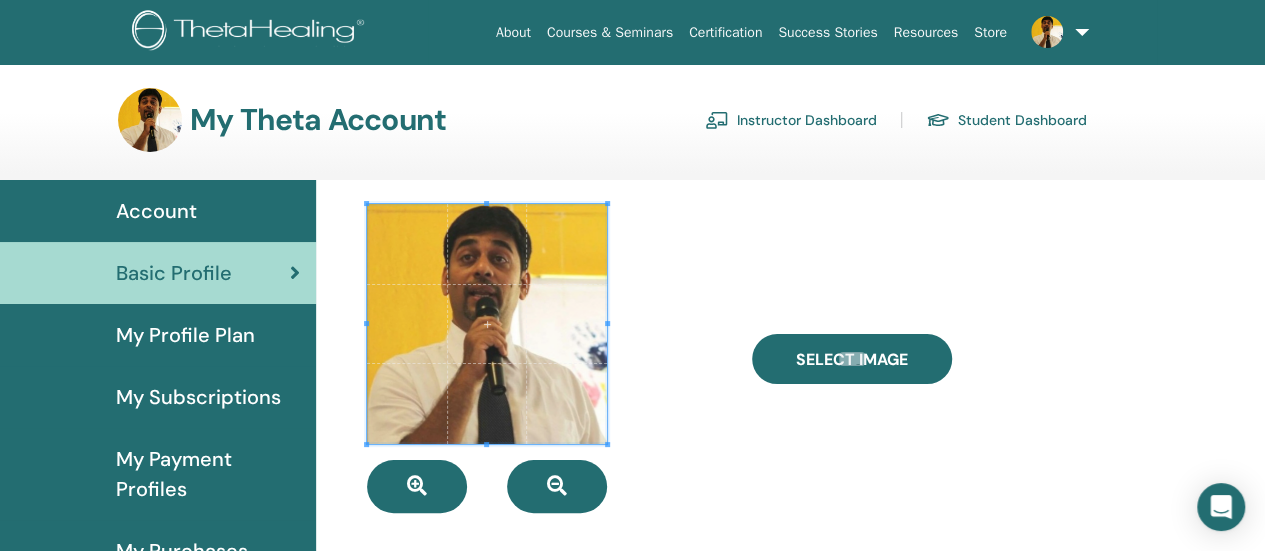 click at bounding box center (1047, 31) 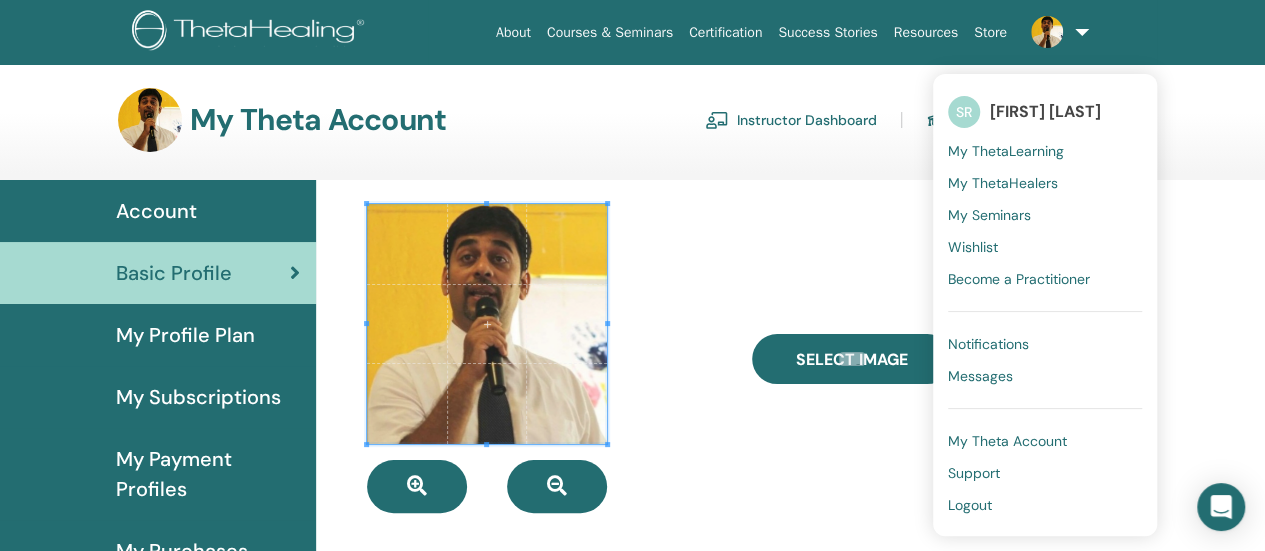 click on "[FIRST] [LAST]" at bounding box center (1045, 111) 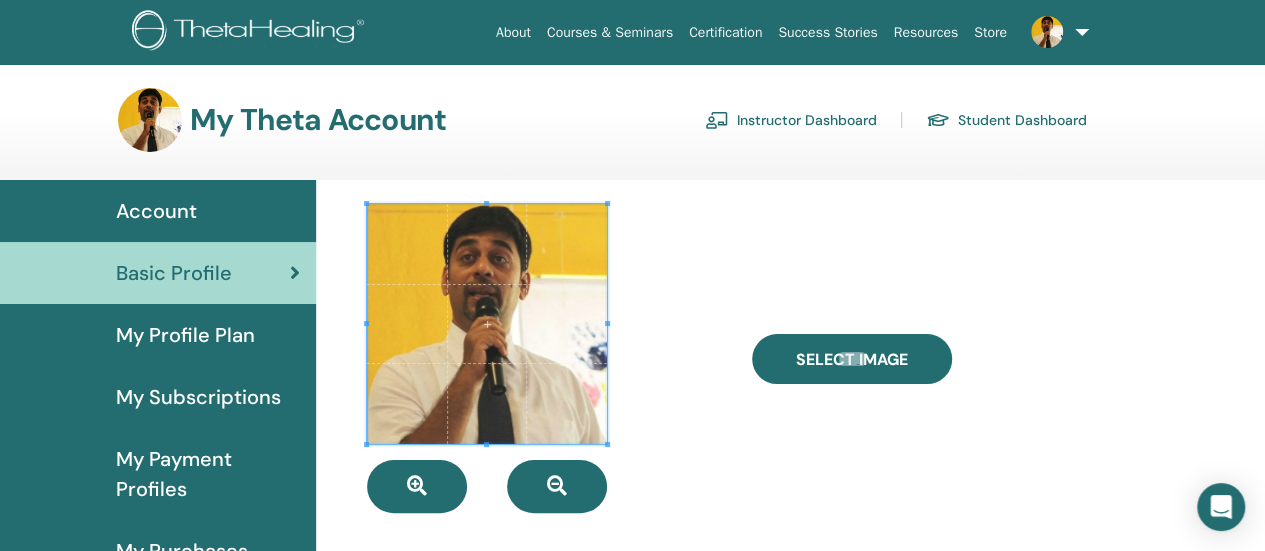 click at bounding box center [1047, 32] 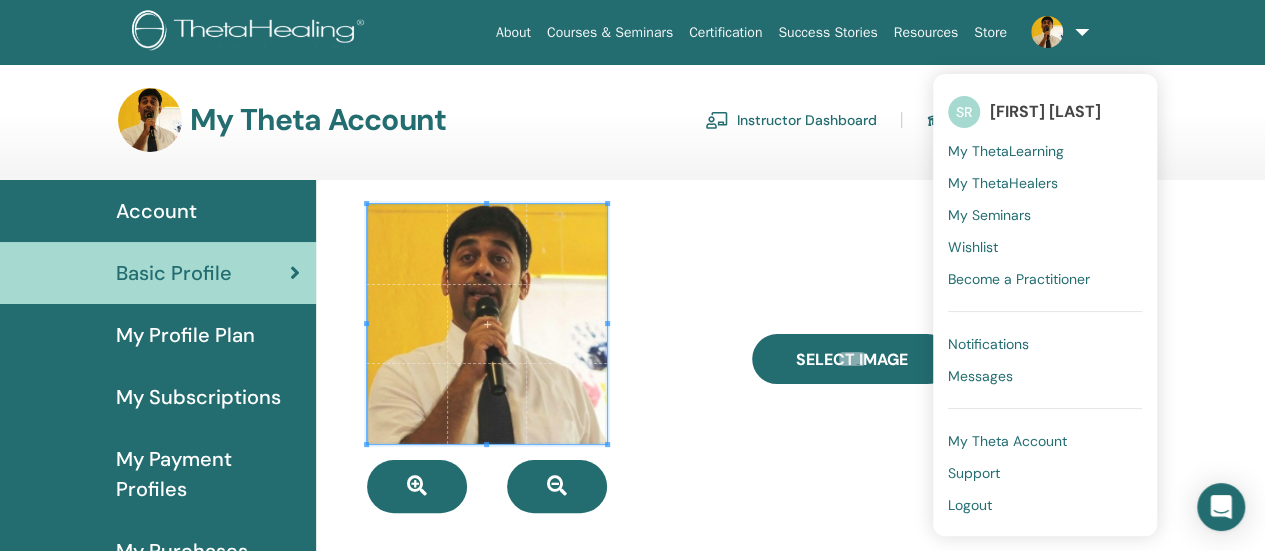 click on "SR" at bounding box center (964, 112) 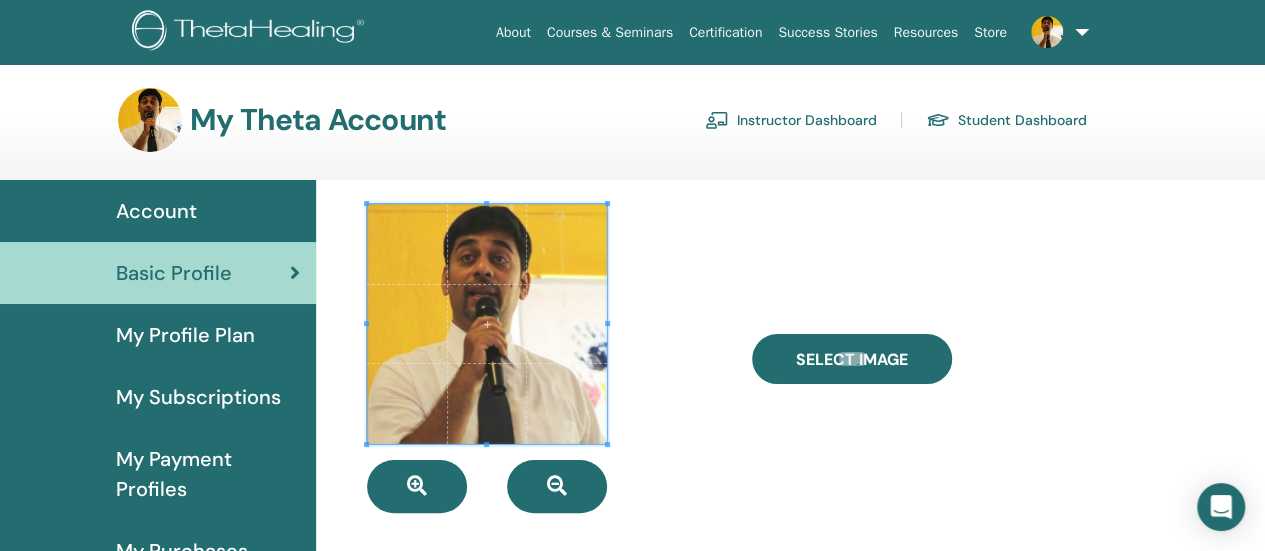click on "Account" at bounding box center [156, 211] 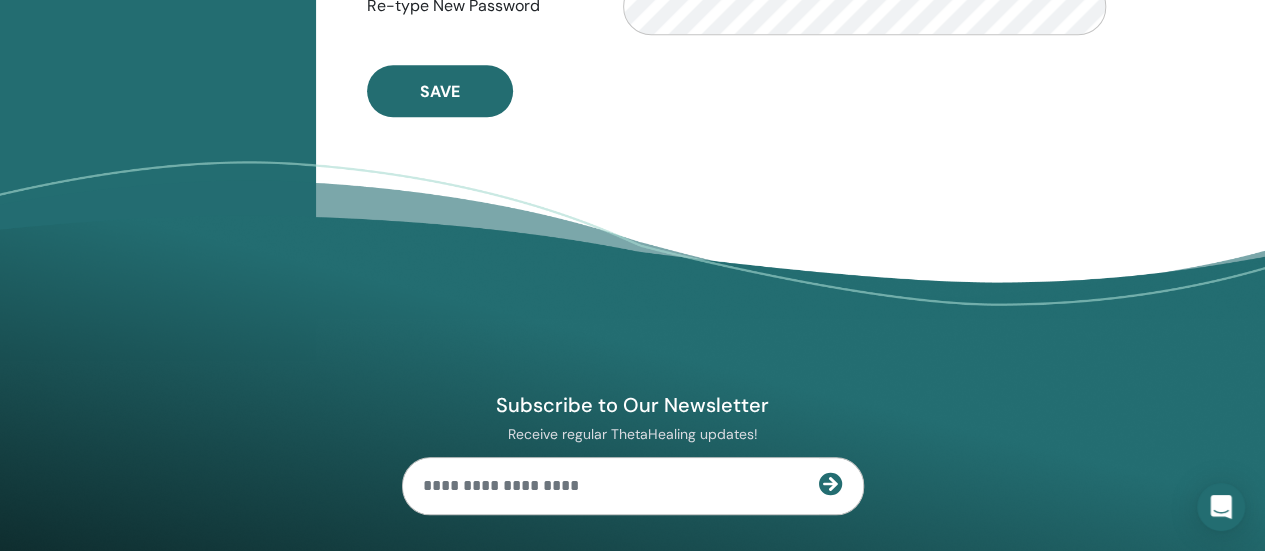 scroll, scrollTop: 244, scrollLeft: 0, axis: vertical 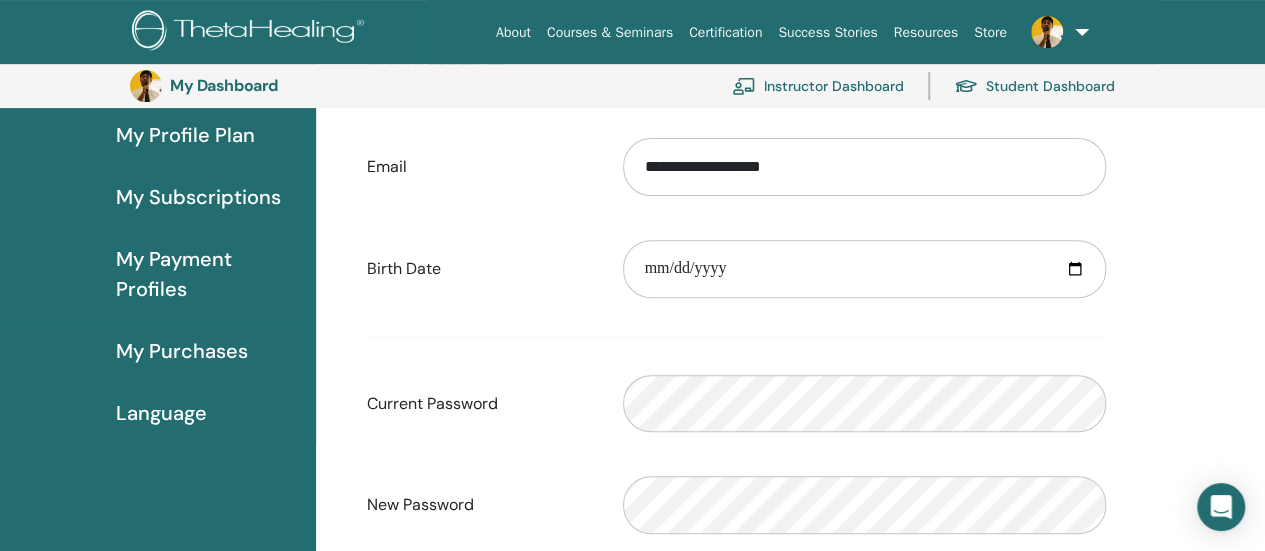 click on "My Payment Profiles" at bounding box center [208, 274] 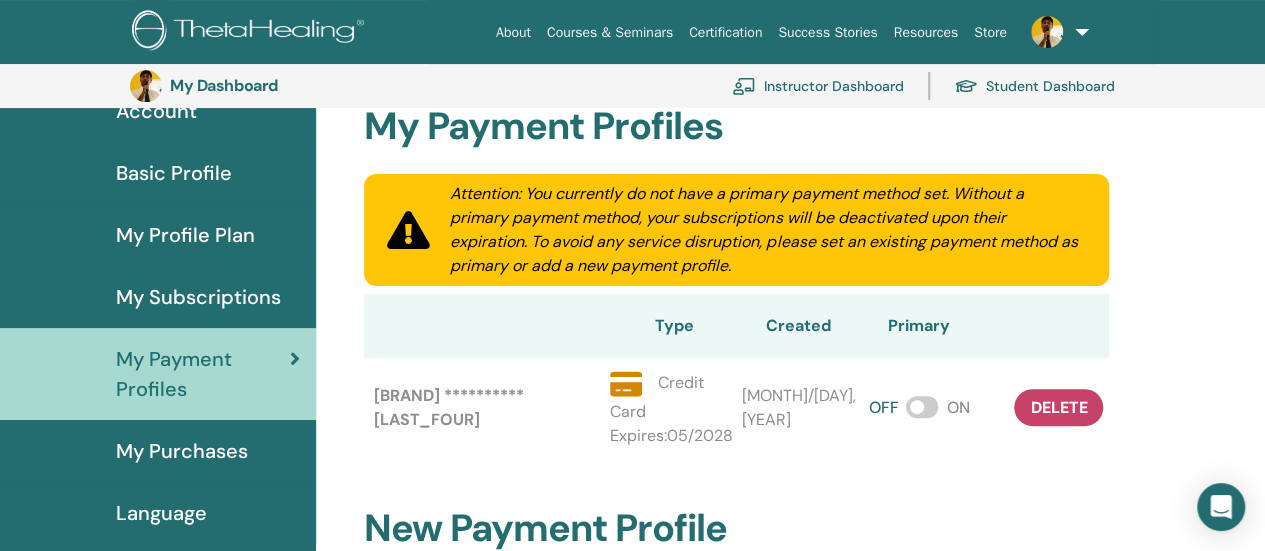scroll, scrollTop: 0, scrollLeft: 0, axis: both 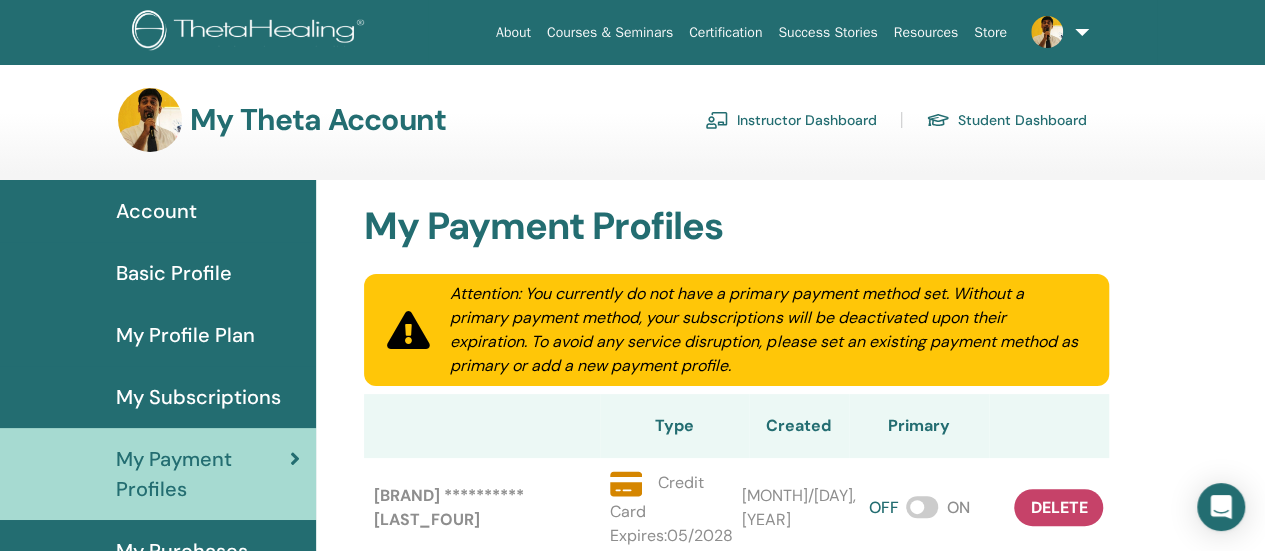 click on "My Subscriptions" at bounding box center [198, 397] 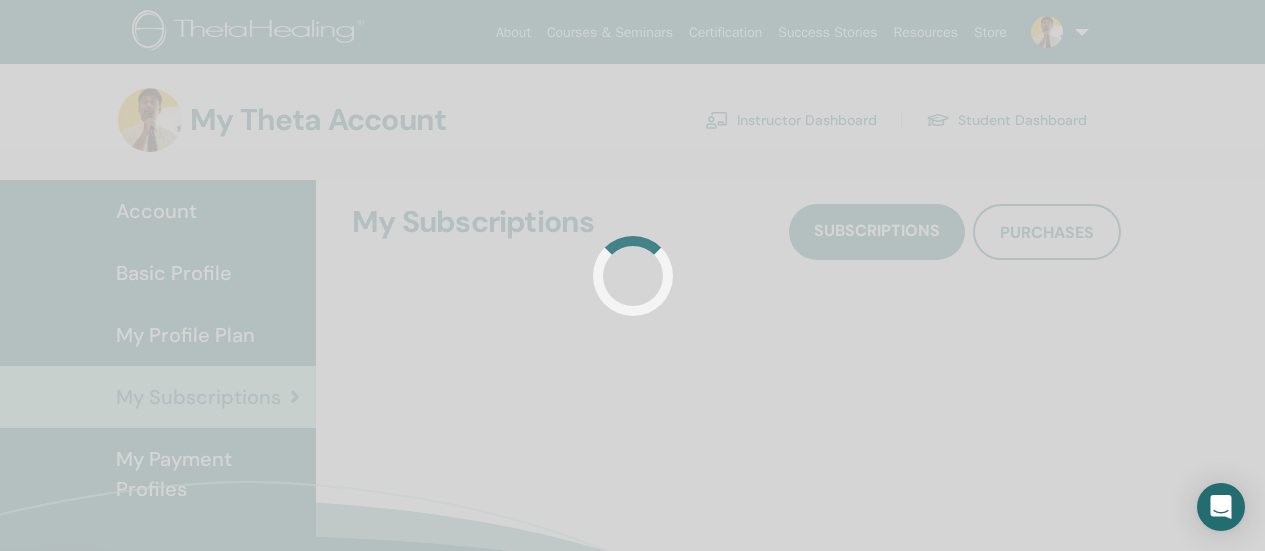 scroll, scrollTop: 0, scrollLeft: 0, axis: both 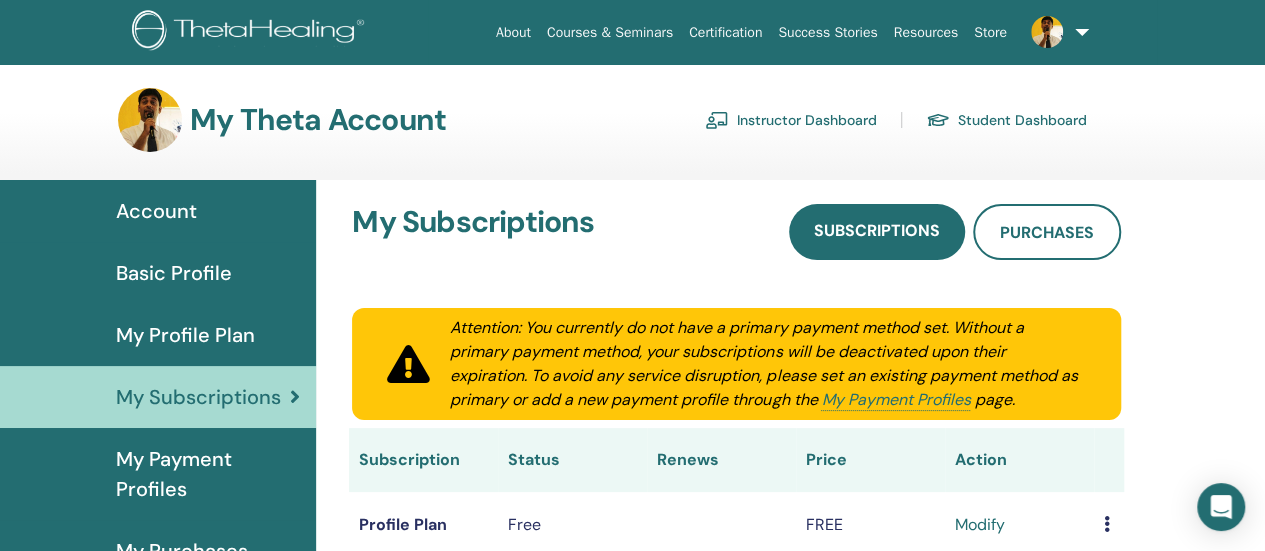 click on "My Profile Plan" at bounding box center [185, 335] 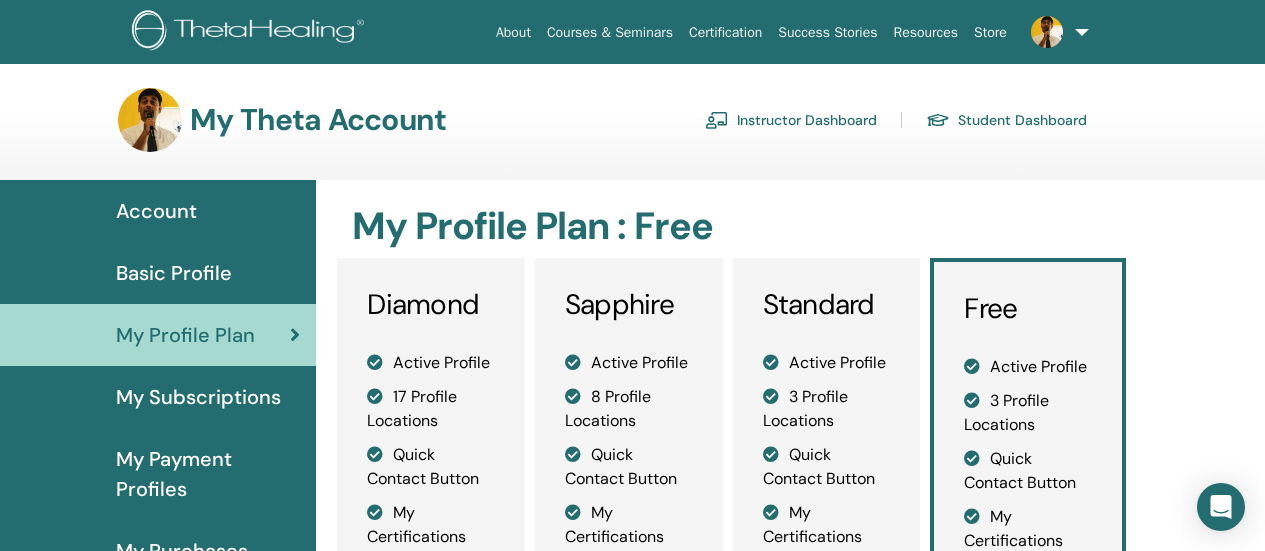 scroll, scrollTop: 0, scrollLeft: 0, axis: both 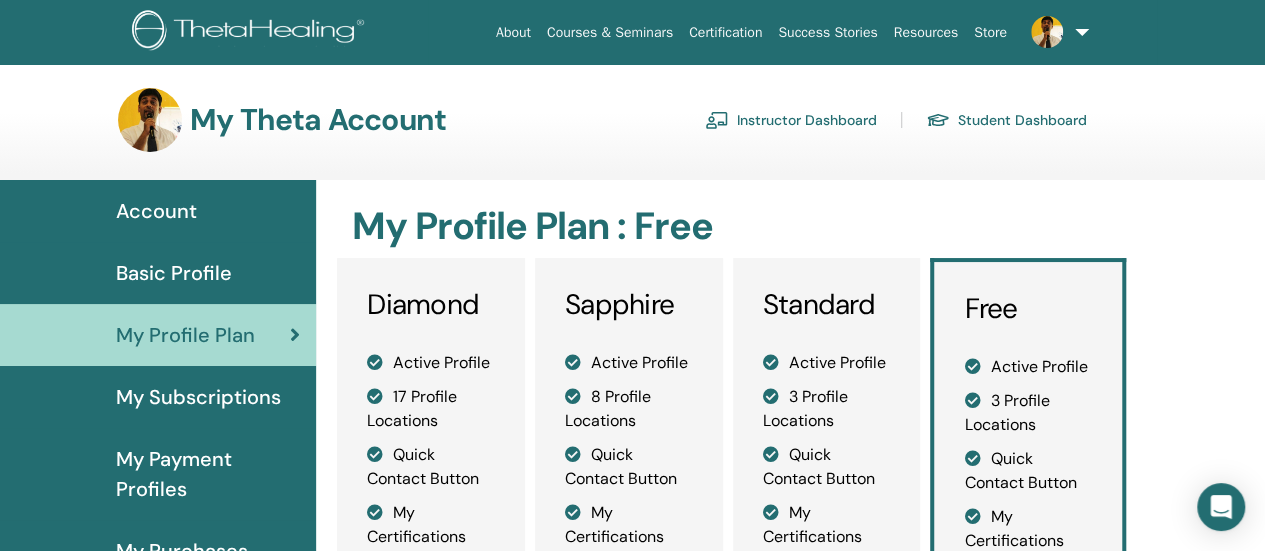 click on "Basic Profile" at bounding box center [158, 273] 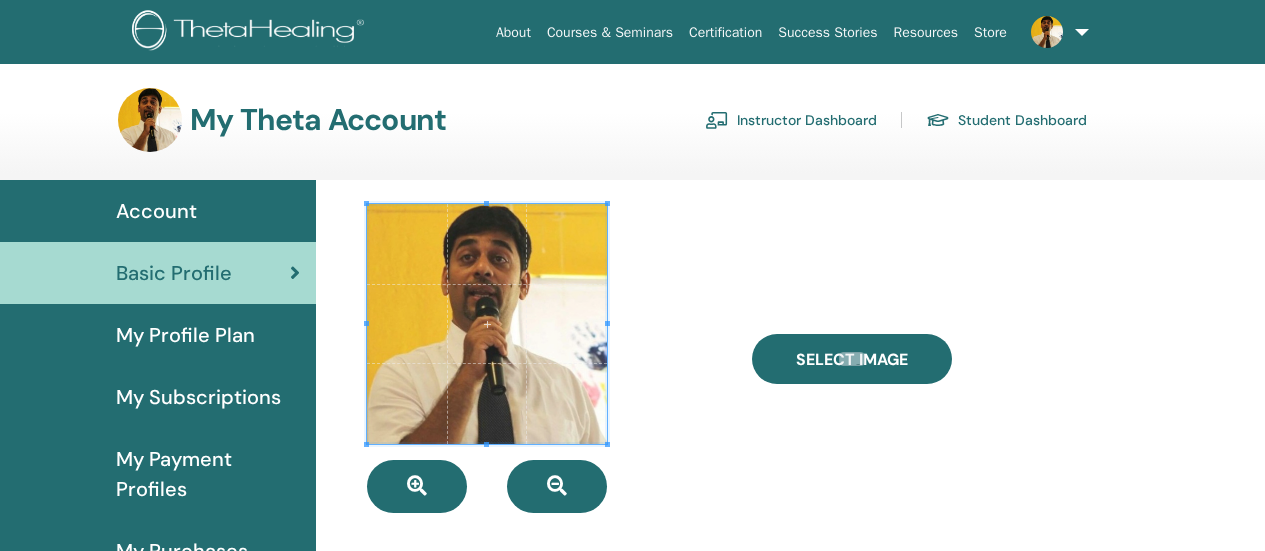 scroll, scrollTop: 0, scrollLeft: 0, axis: both 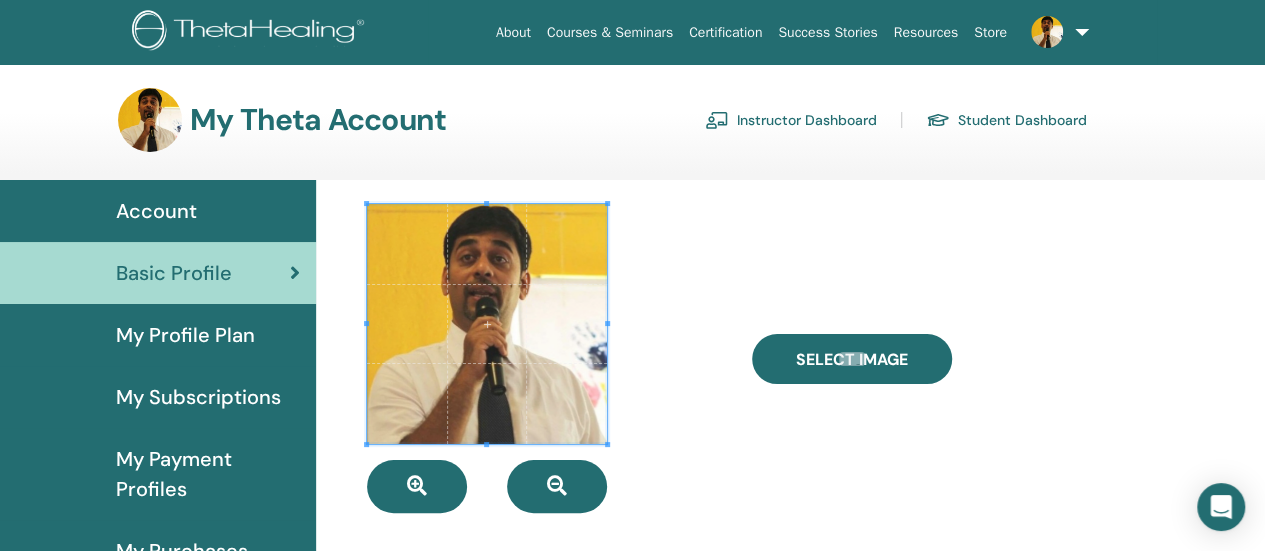 click on "Account" at bounding box center (156, 211) 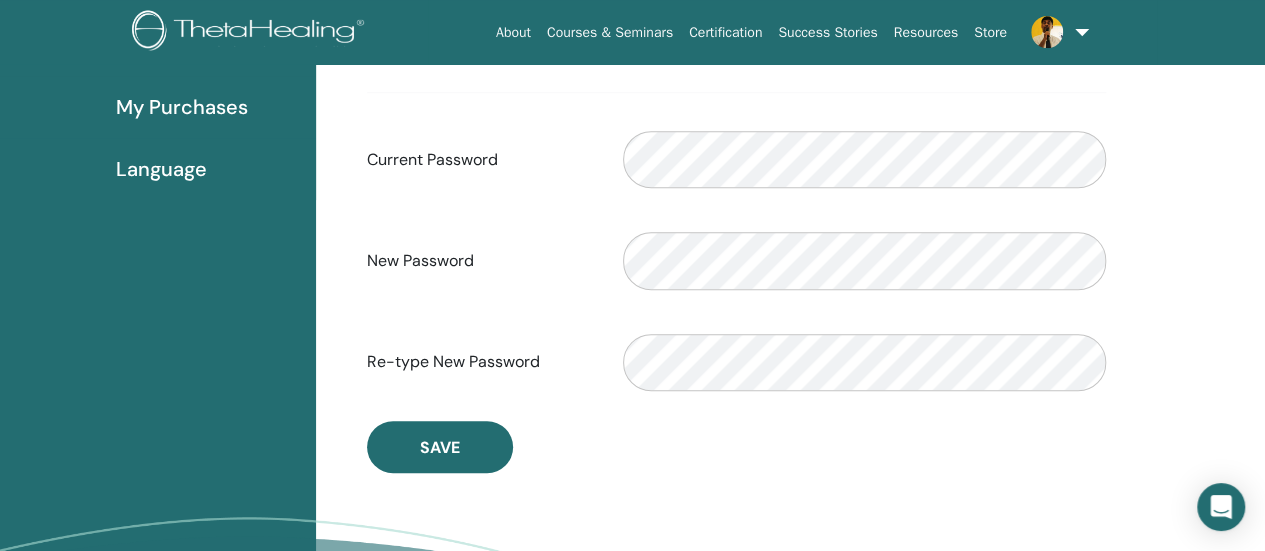 scroll, scrollTop: 0, scrollLeft: 0, axis: both 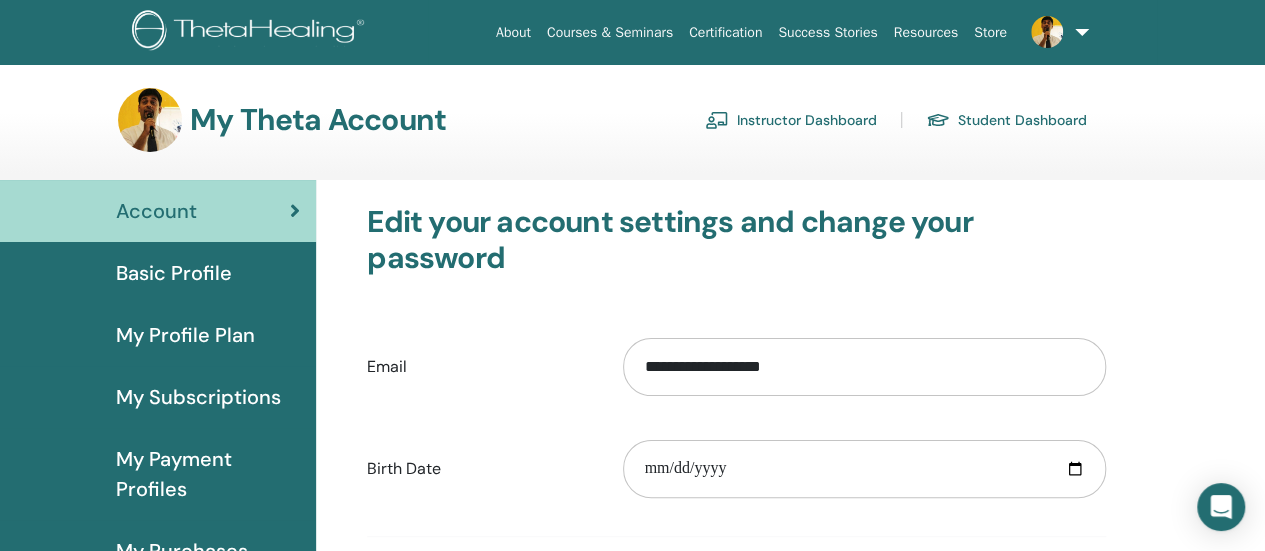 click on "Student Dashboard" at bounding box center (1006, 120) 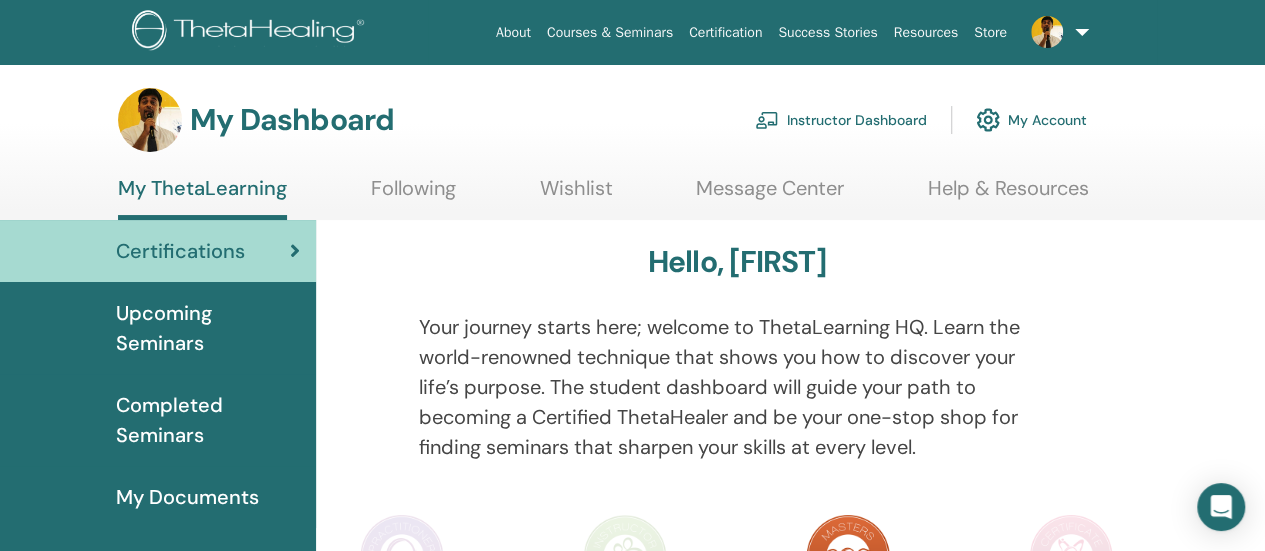 scroll, scrollTop: 100, scrollLeft: 0, axis: vertical 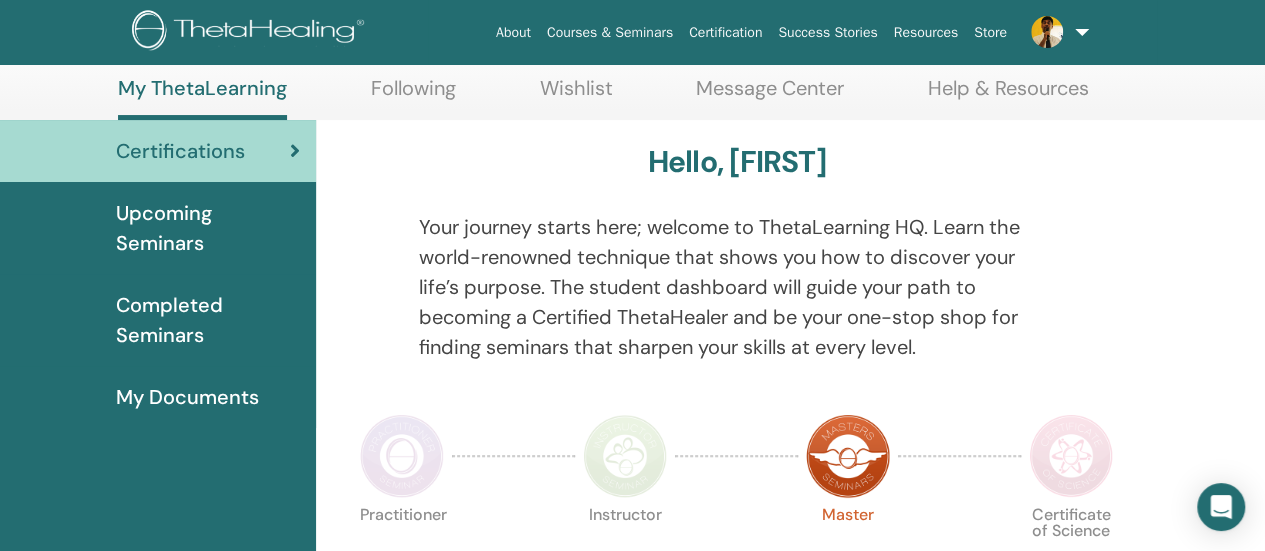 click on "My Documents" at bounding box center (187, 397) 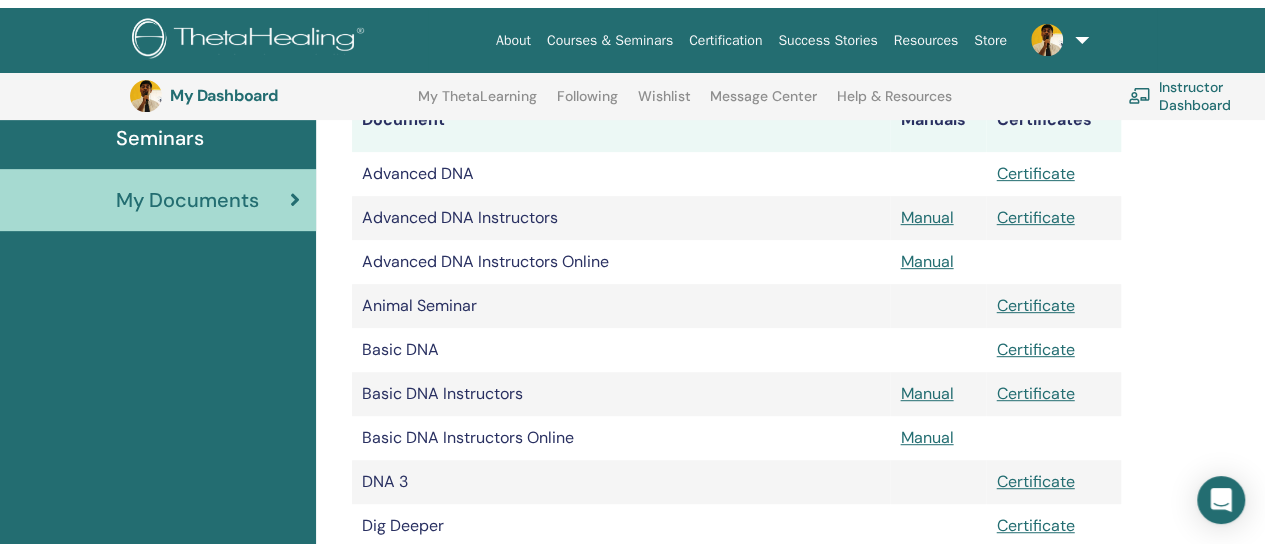 scroll, scrollTop: 0, scrollLeft: 0, axis: both 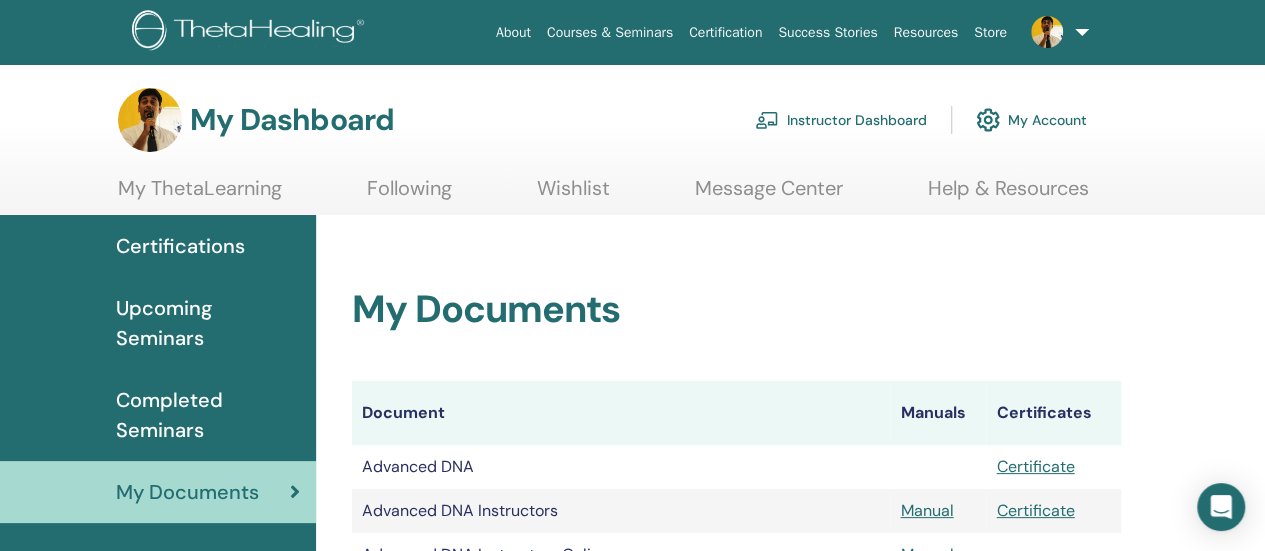 click on "Upcoming Seminars" at bounding box center (208, 323) 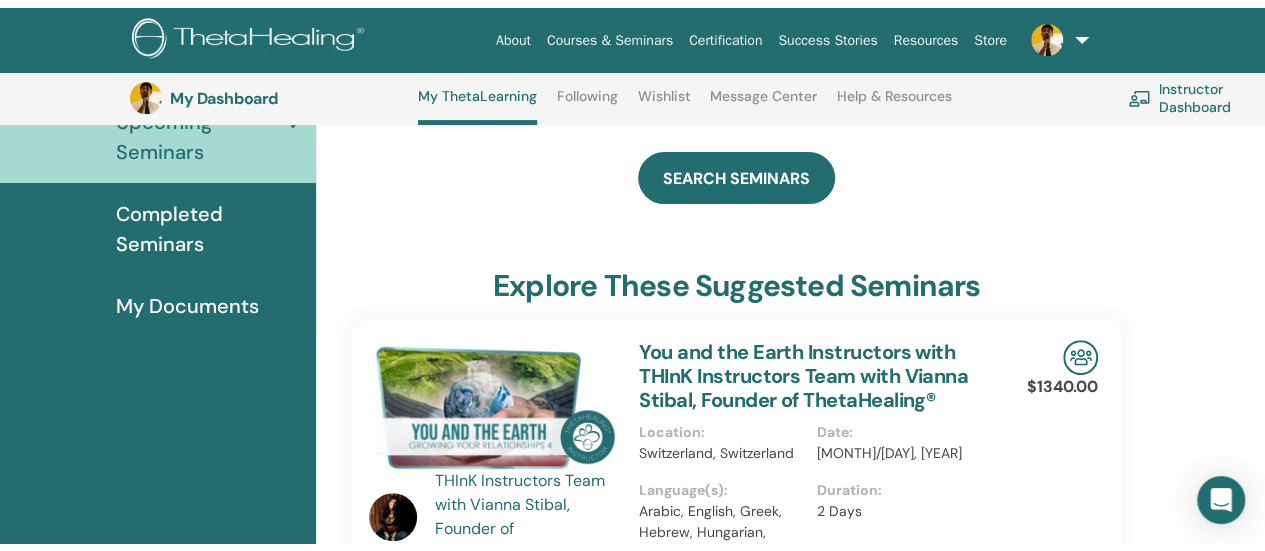 scroll, scrollTop: 0, scrollLeft: 0, axis: both 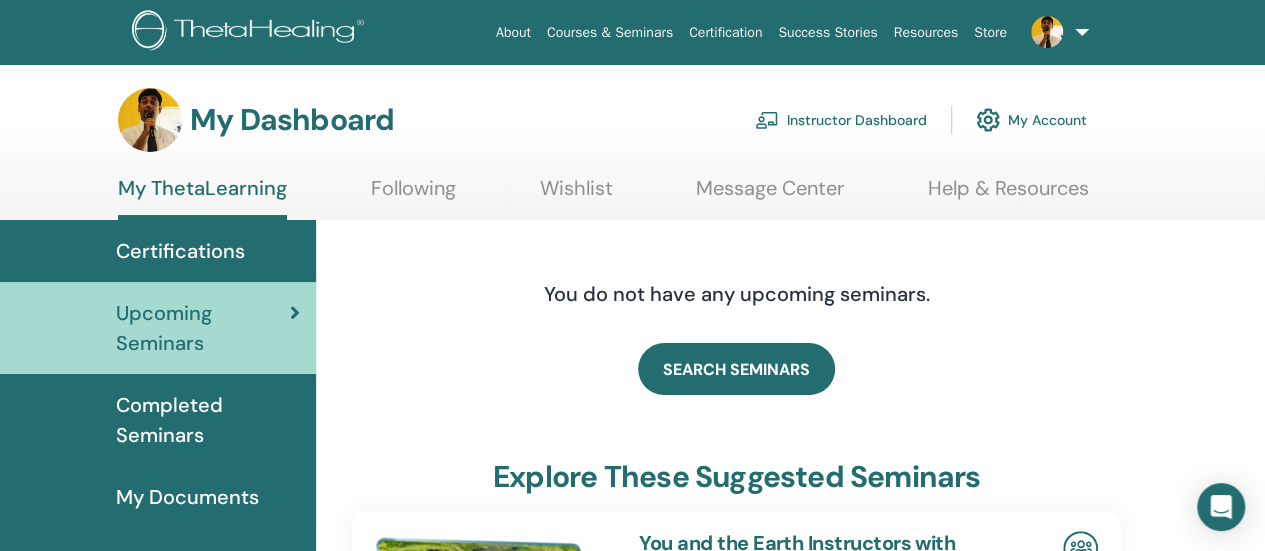 click on "Certifications" at bounding box center [180, 251] 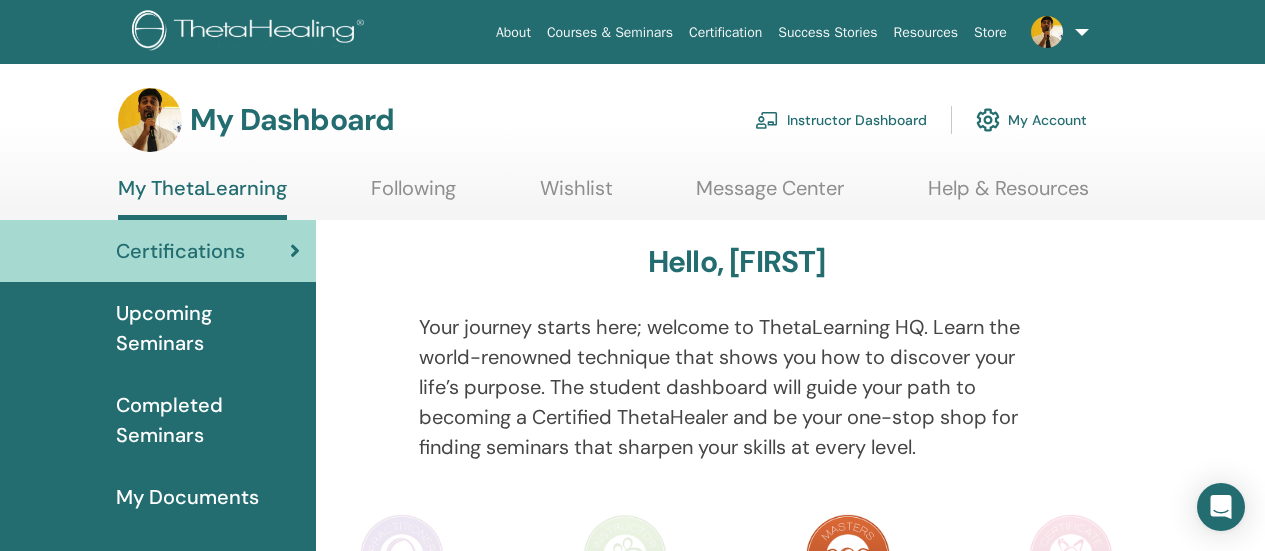 scroll, scrollTop: 0, scrollLeft: 0, axis: both 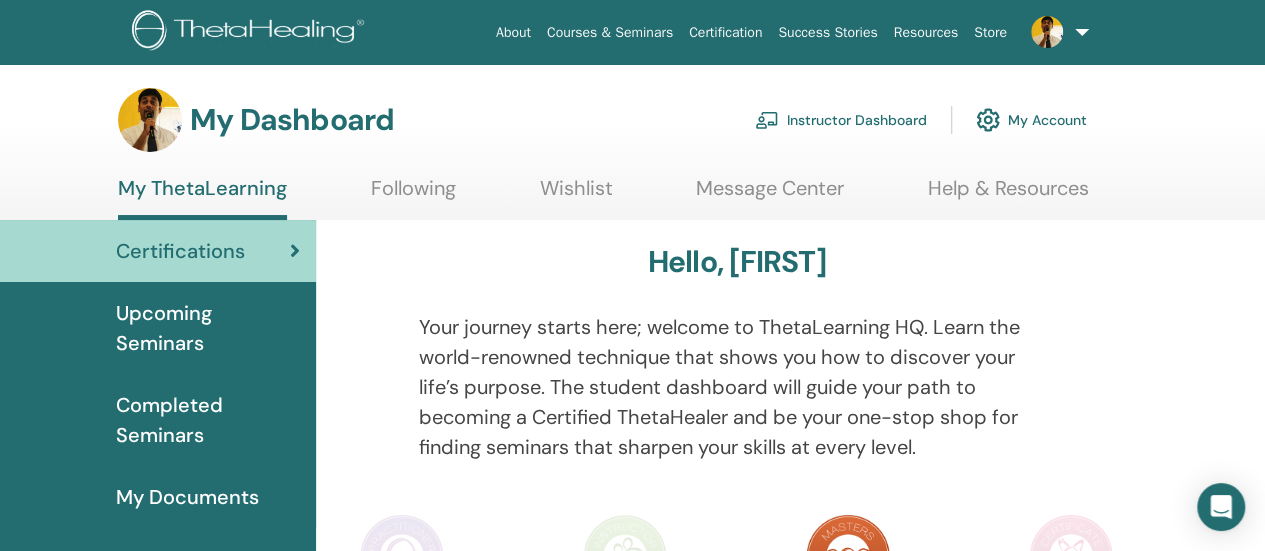 click on "Completed Seminars" at bounding box center (208, 420) 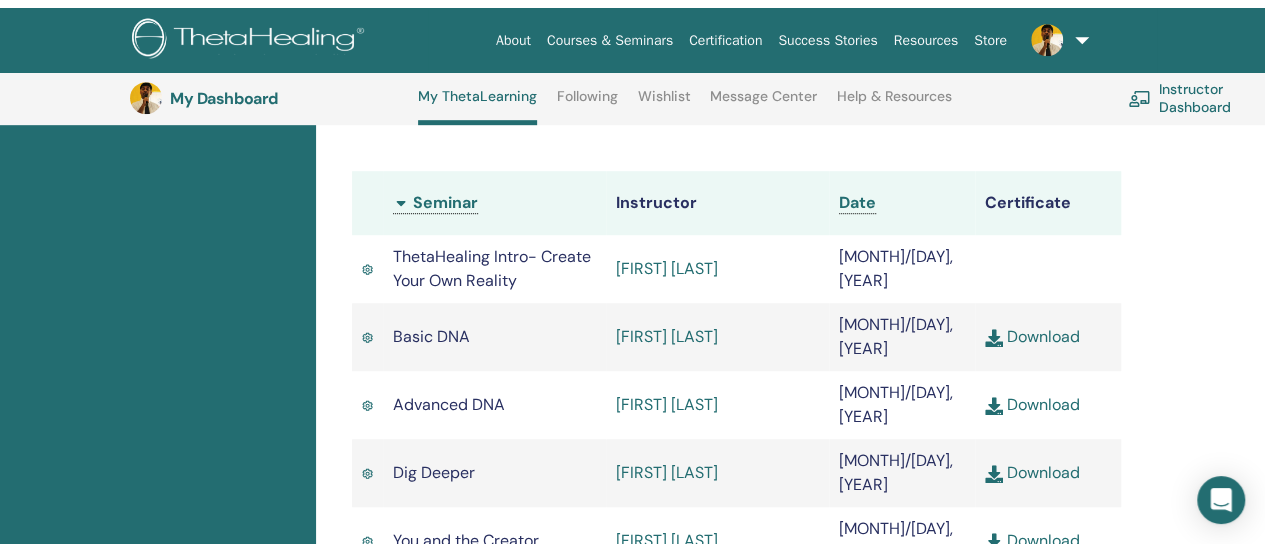 scroll, scrollTop: 0, scrollLeft: 0, axis: both 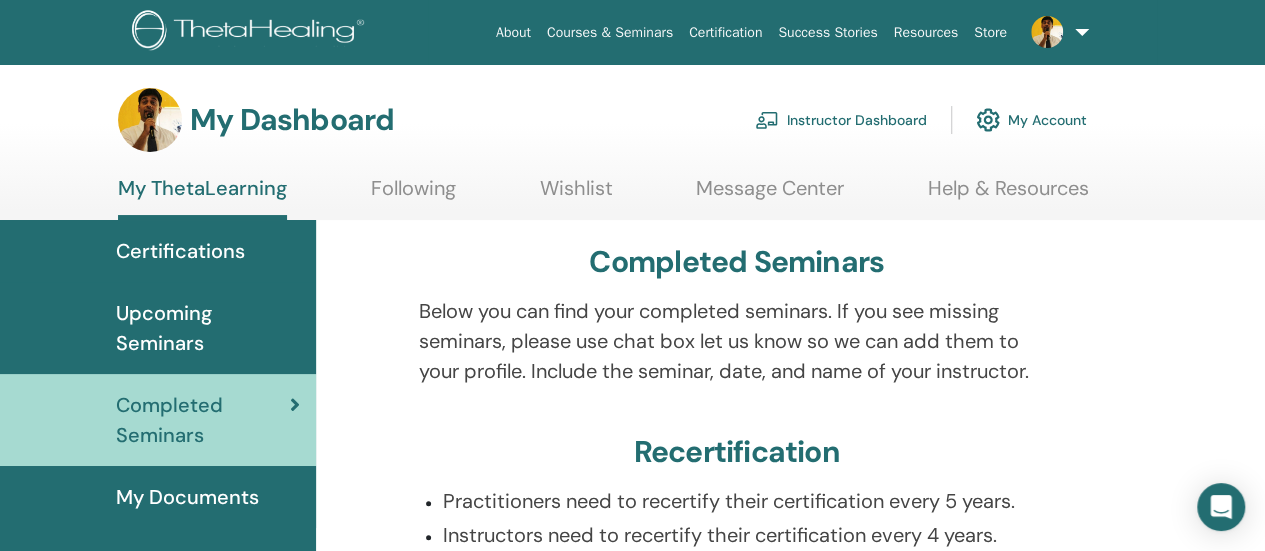 click on "Message Center" at bounding box center (770, 195) 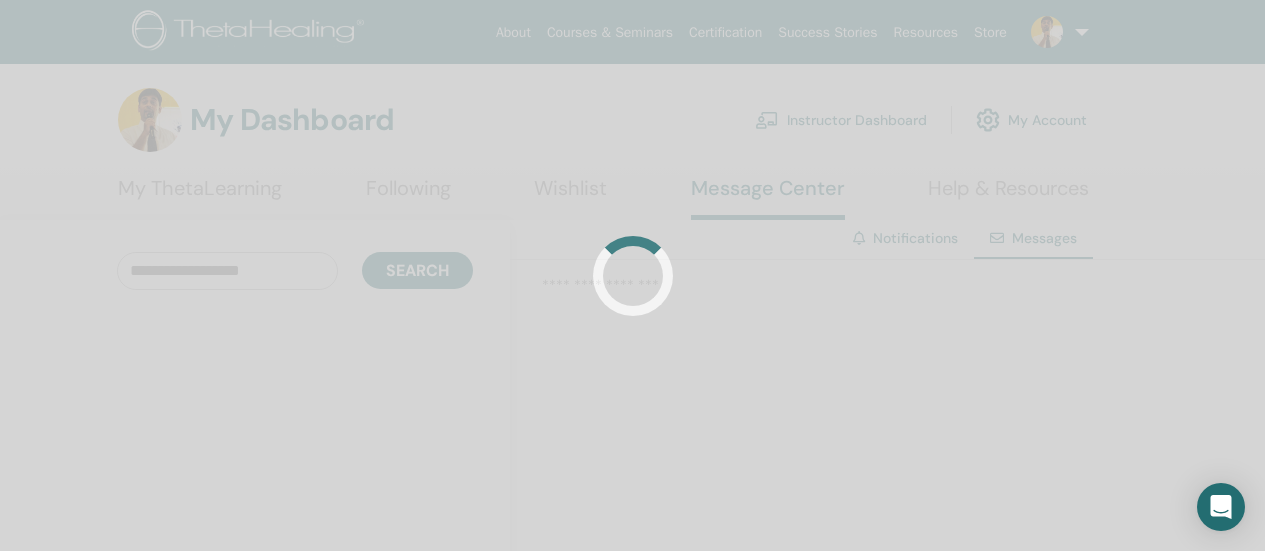 scroll, scrollTop: 0, scrollLeft: 0, axis: both 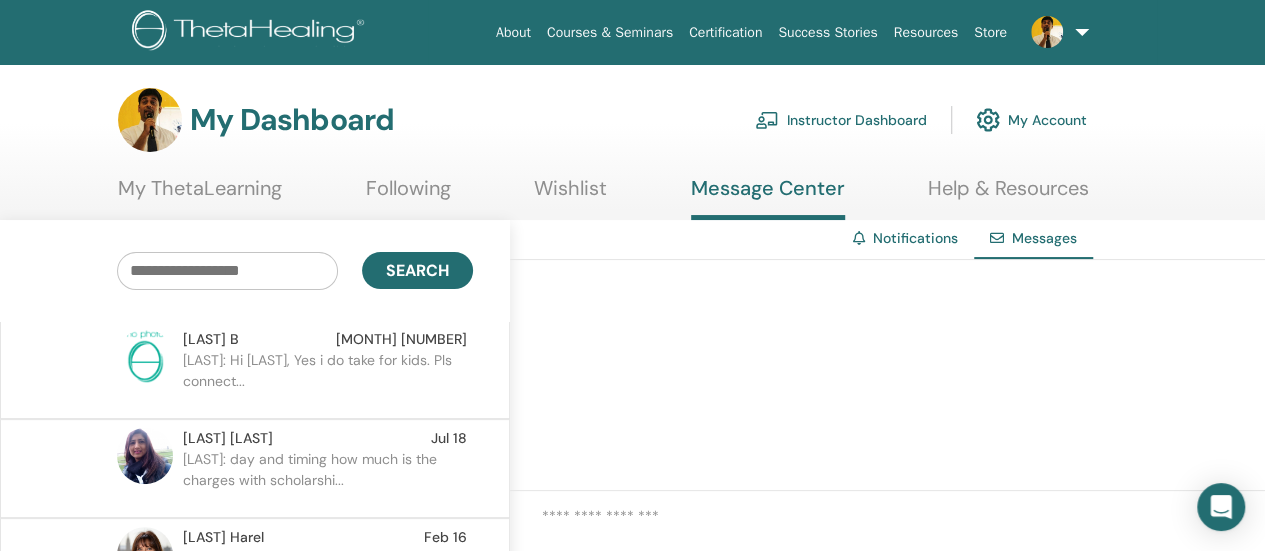 click on "Wishlist" at bounding box center (570, 195) 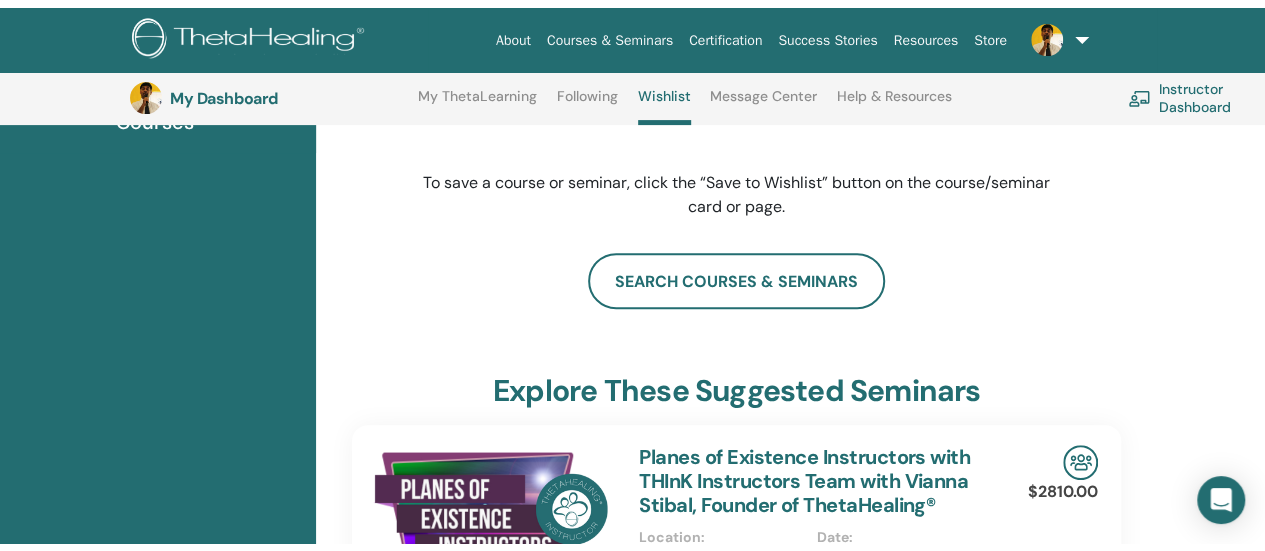 scroll, scrollTop: 0, scrollLeft: 0, axis: both 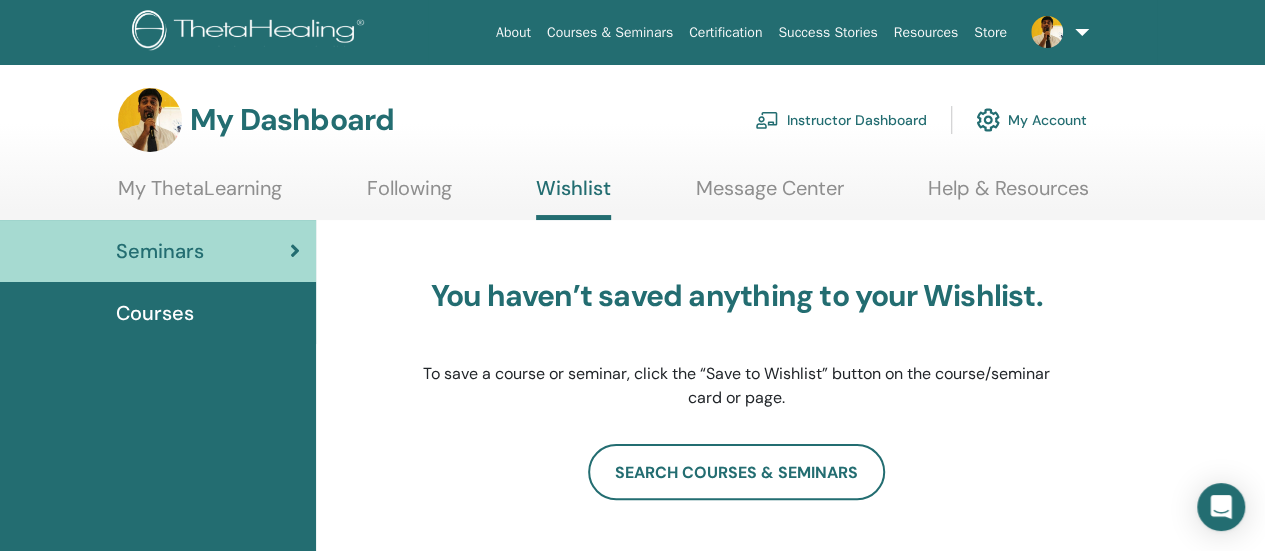 click on "Help & Resources" at bounding box center (1008, 195) 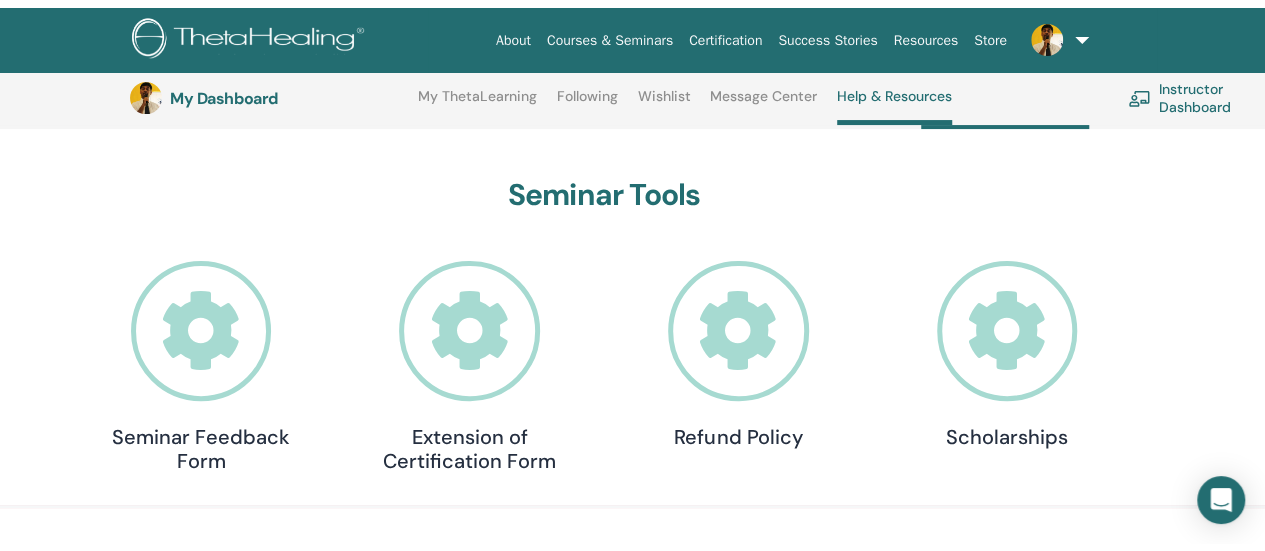 scroll, scrollTop: 0, scrollLeft: 0, axis: both 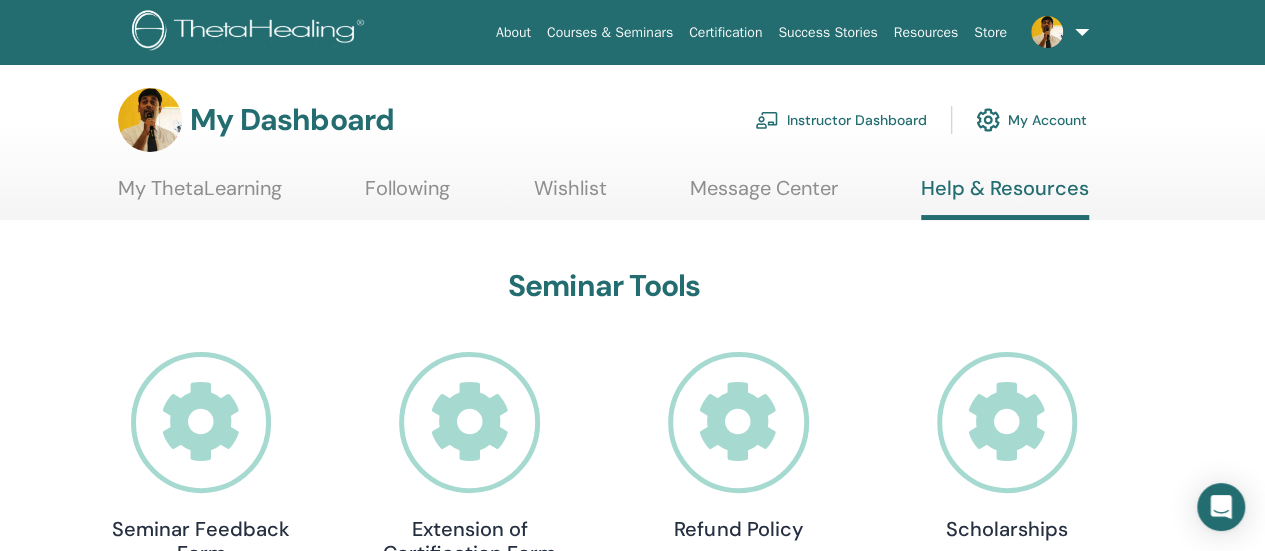 click on "My ThetaLearning" at bounding box center [200, 195] 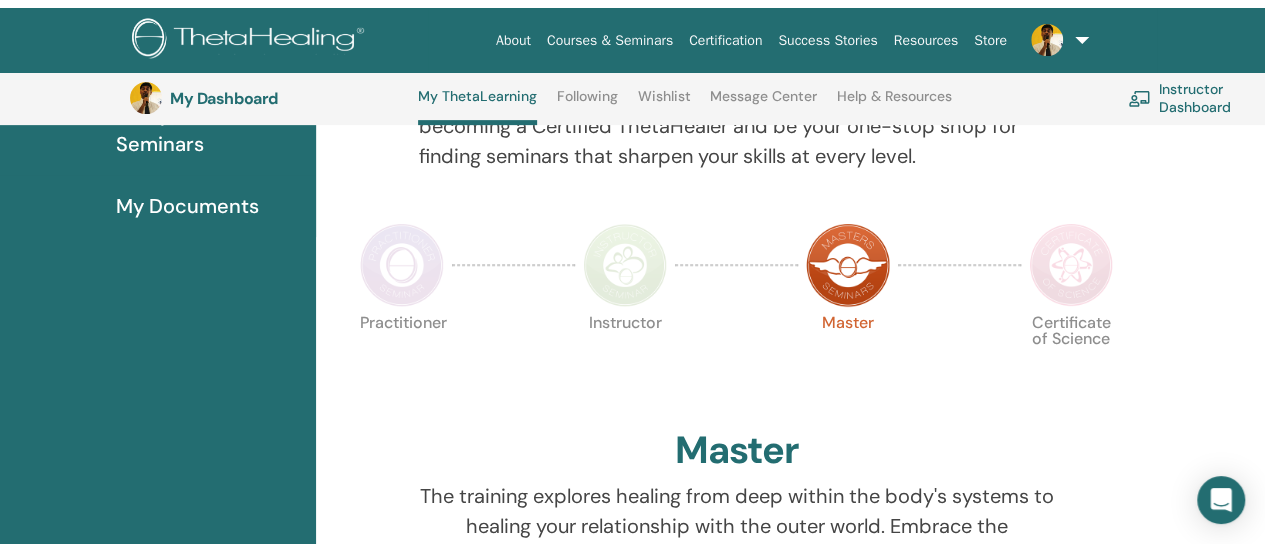 scroll, scrollTop: 0, scrollLeft: 0, axis: both 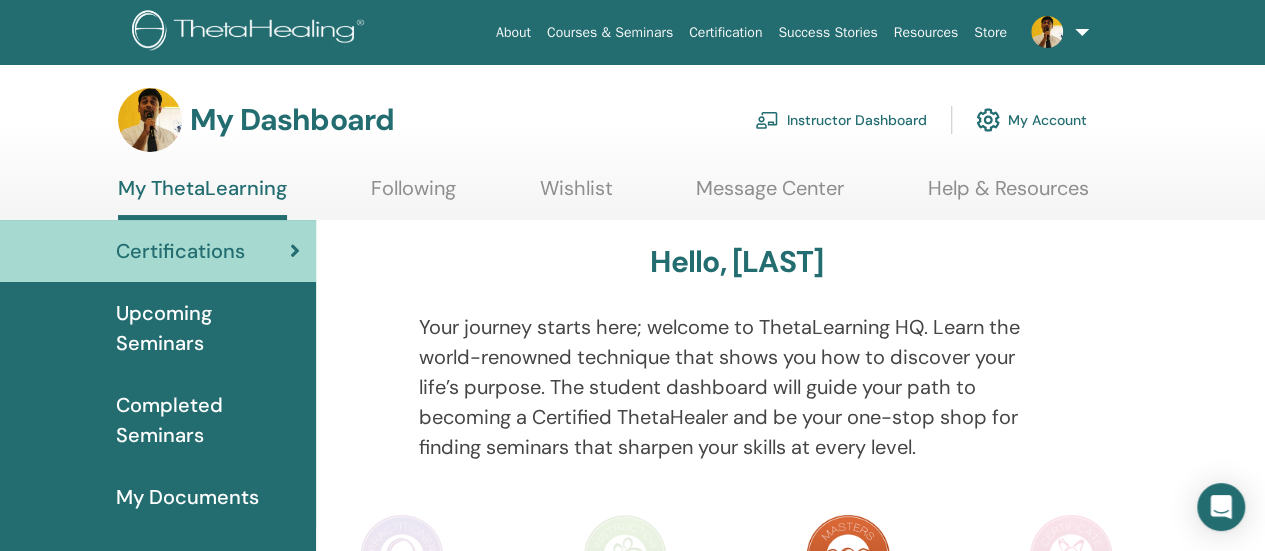 click at bounding box center [1047, 32] 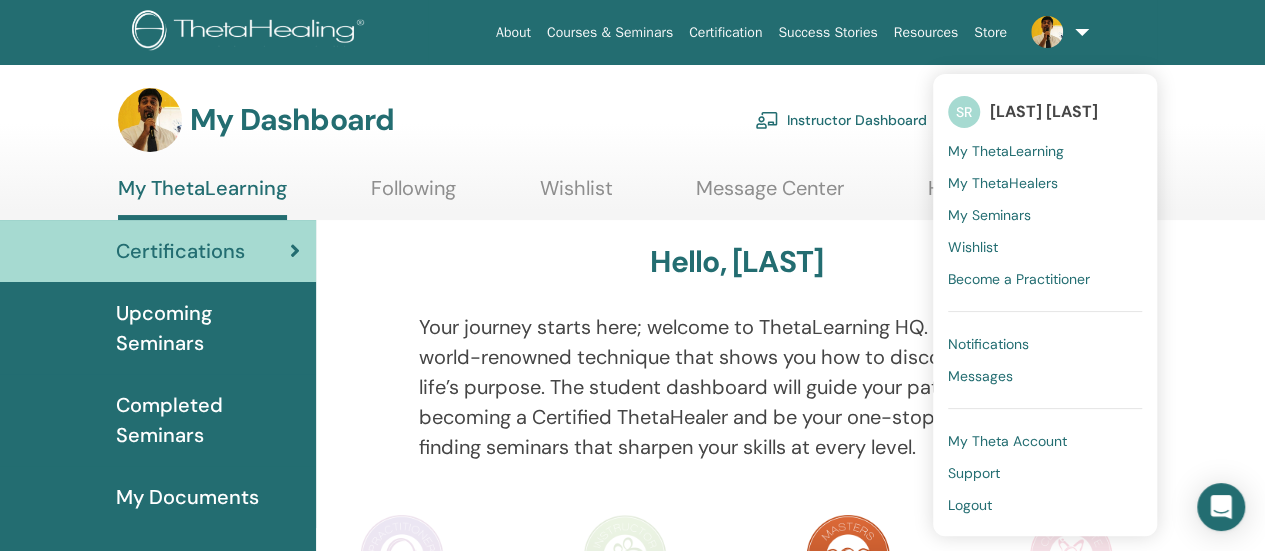 click on "My Theta Account" at bounding box center [1007, 441] 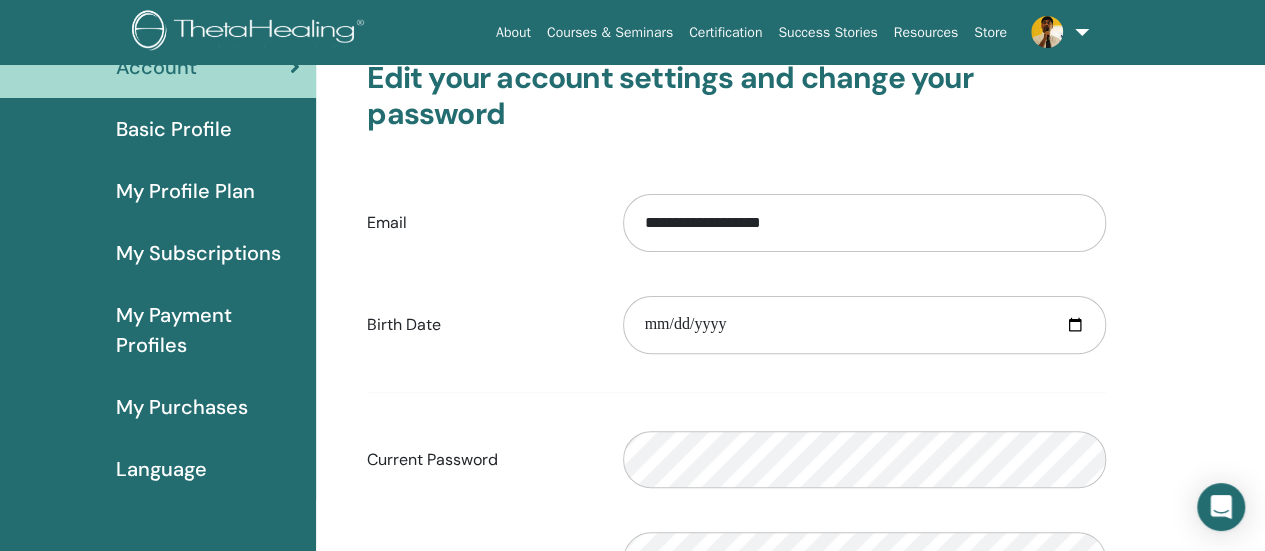 scroll, scrollTop: 0, scrollLeft: 0, axis: both 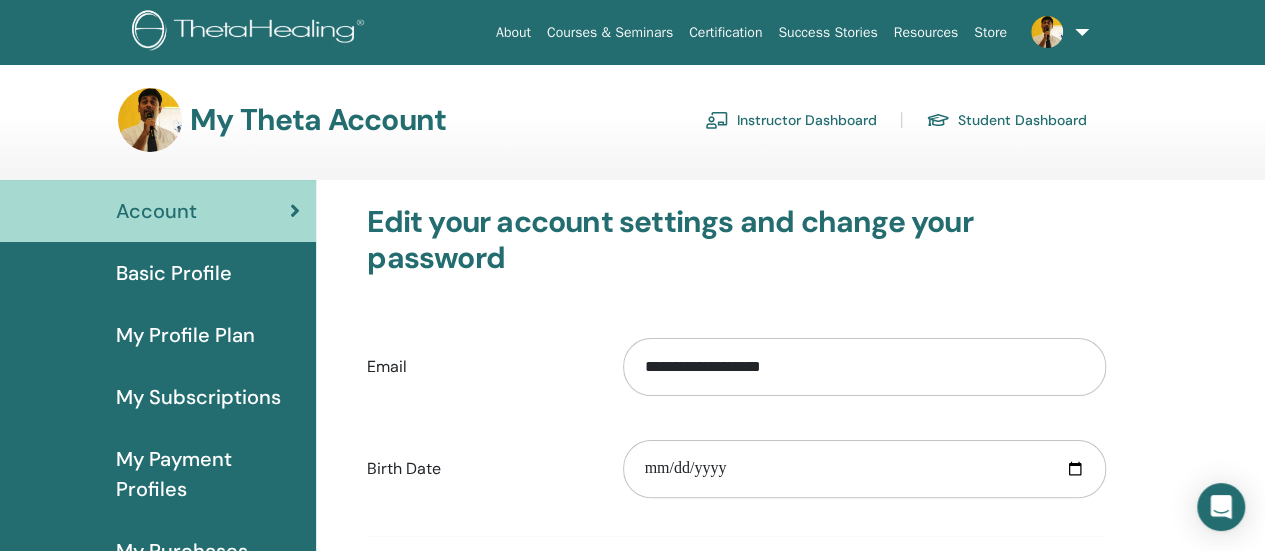 click on "Basic Profile" at bounding box center (174, 273) 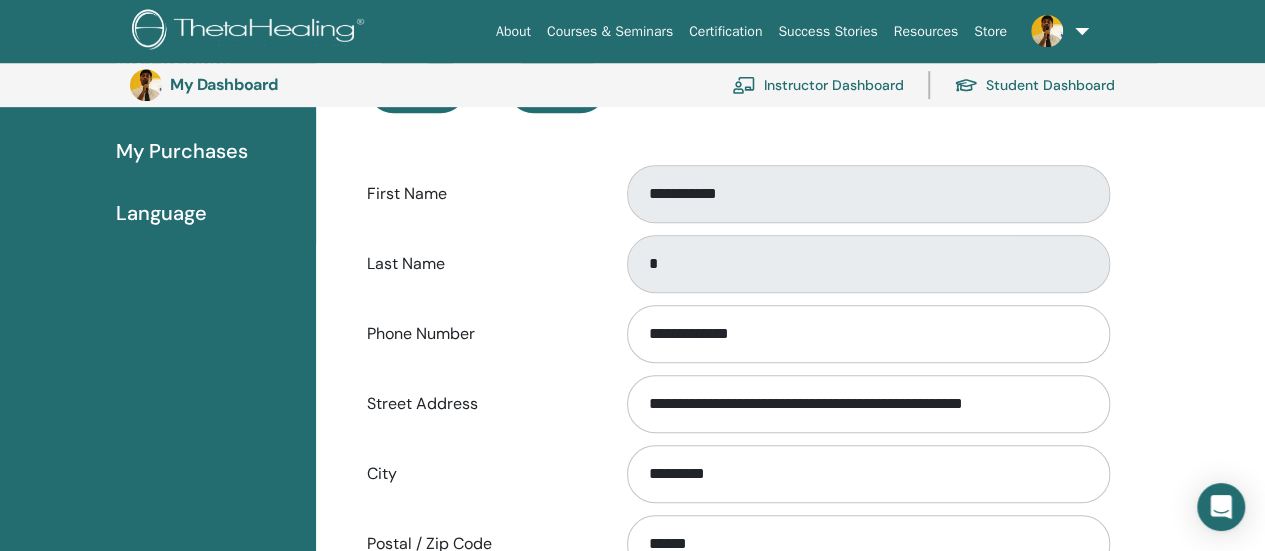 scroll, scrollTop: 544, scrollLeft: 0, axis: vertical 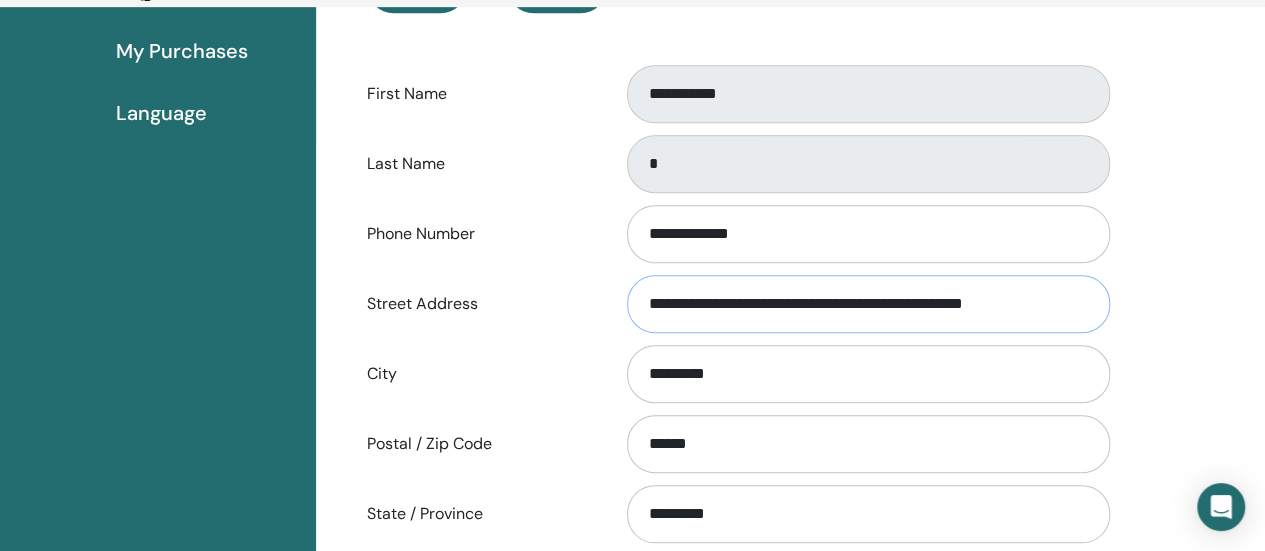click on "**********" at bounding box center [868, 304] 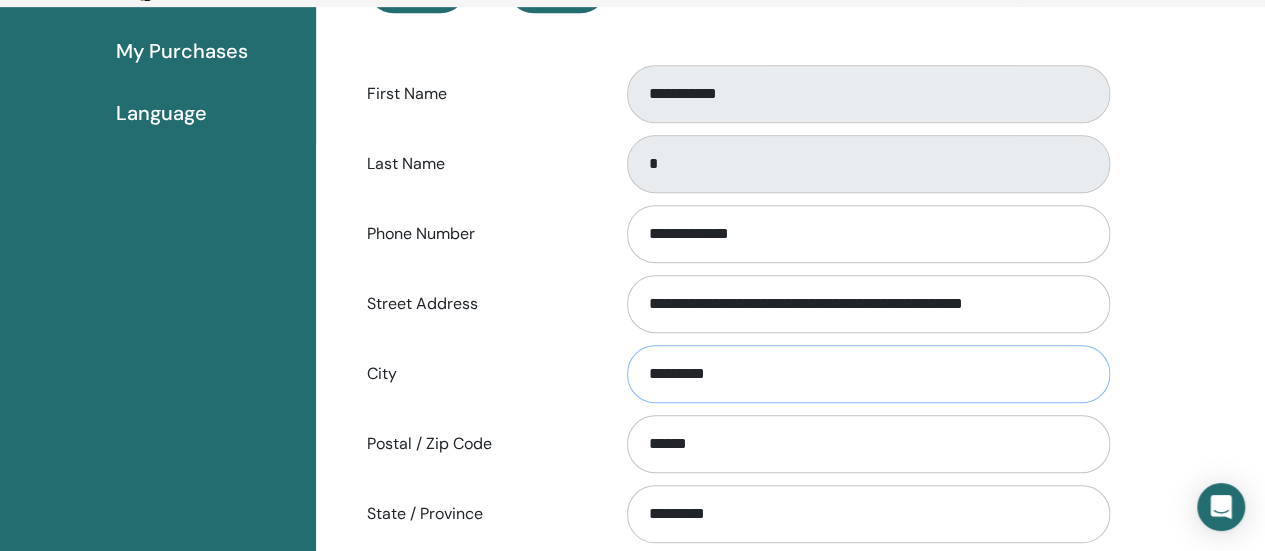drag, startPoint x: 749, startPoint y: 368, endPoint x: 540, endPoint y: 364, distance: 209.03827 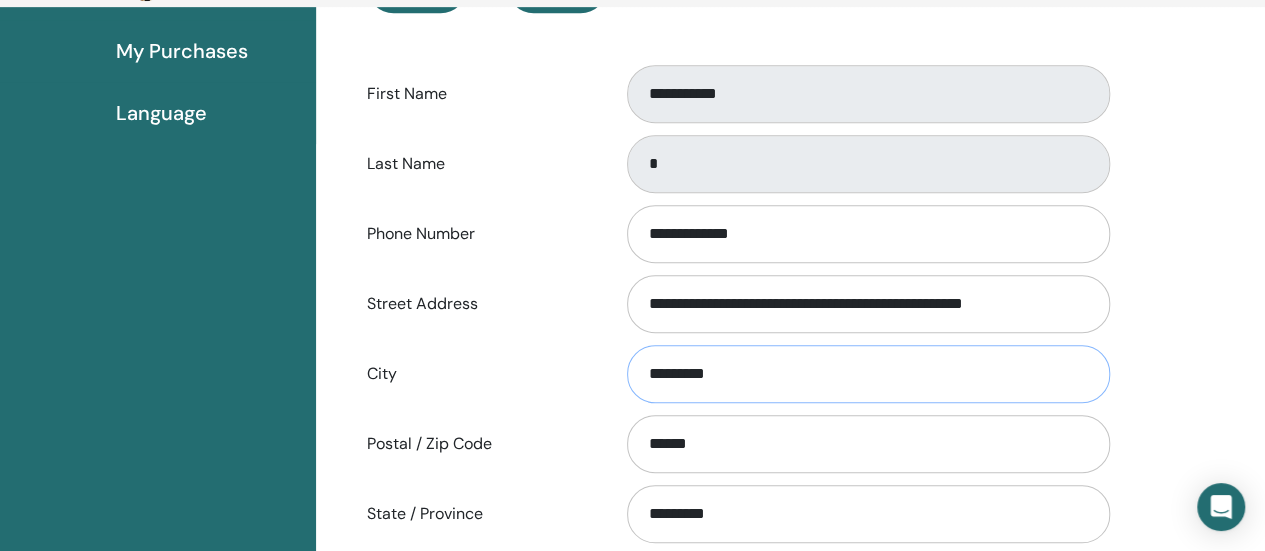click on "[CITY]" at bounding box center [736, 374] 